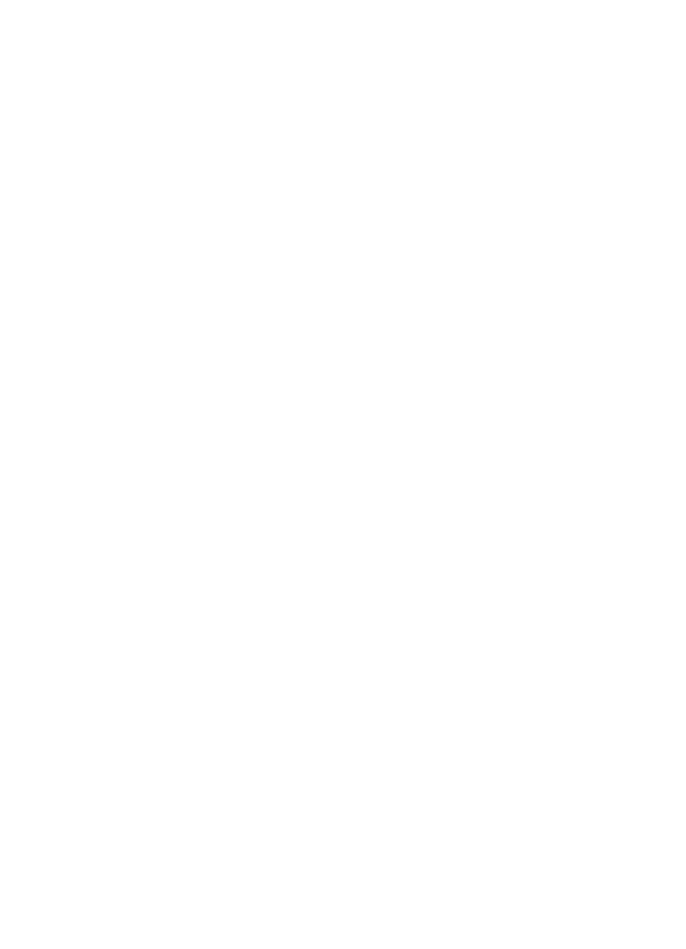 scroll, scrollTop: 0, scrollLeft: 0, axis: both 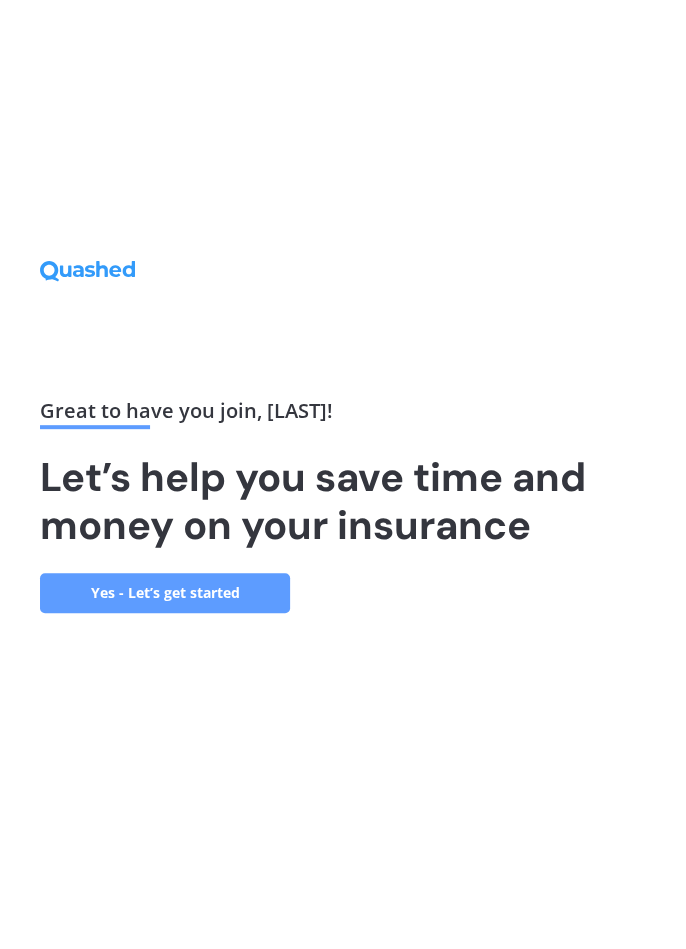 click on "Yes - Let’s get started" at bounding box center [165, 593] 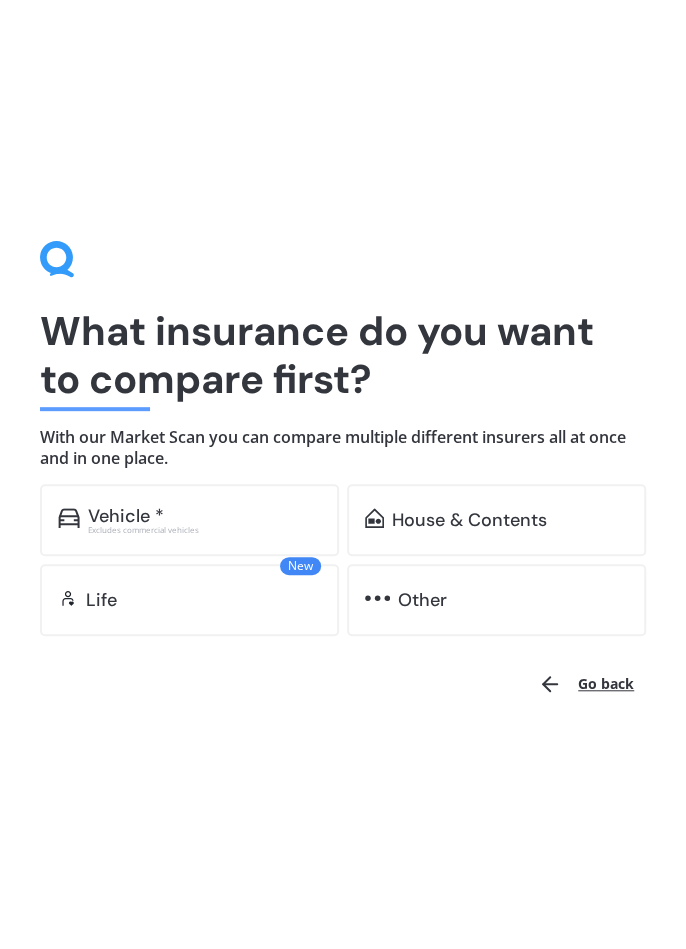 click on "Vehicle * Excludes commercial vehicles" at bounding box center [189, 520] 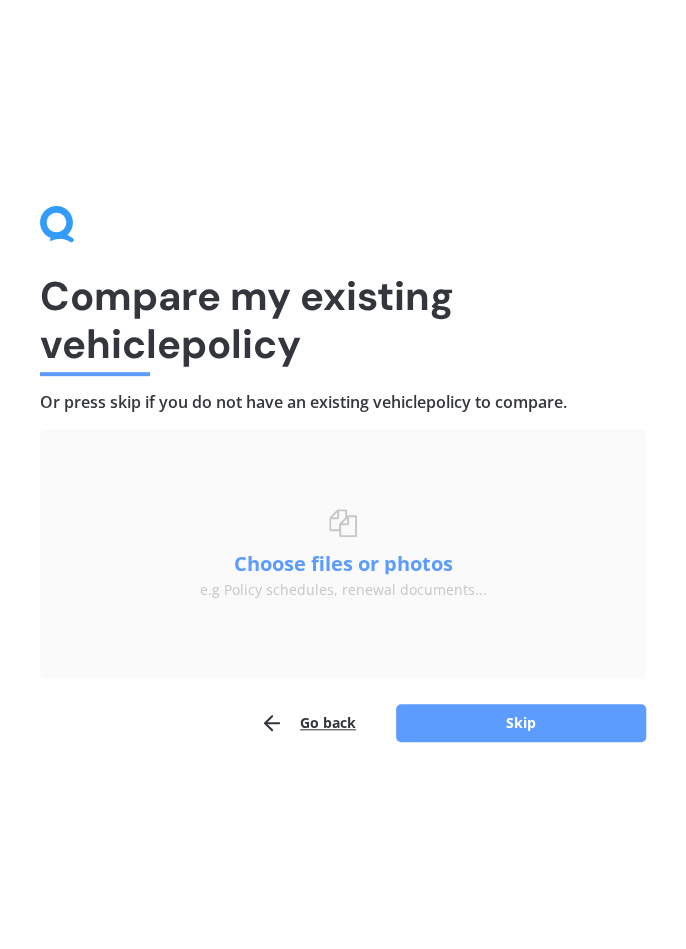 click on "Choose files or photos" at bounding box center (343, 564) 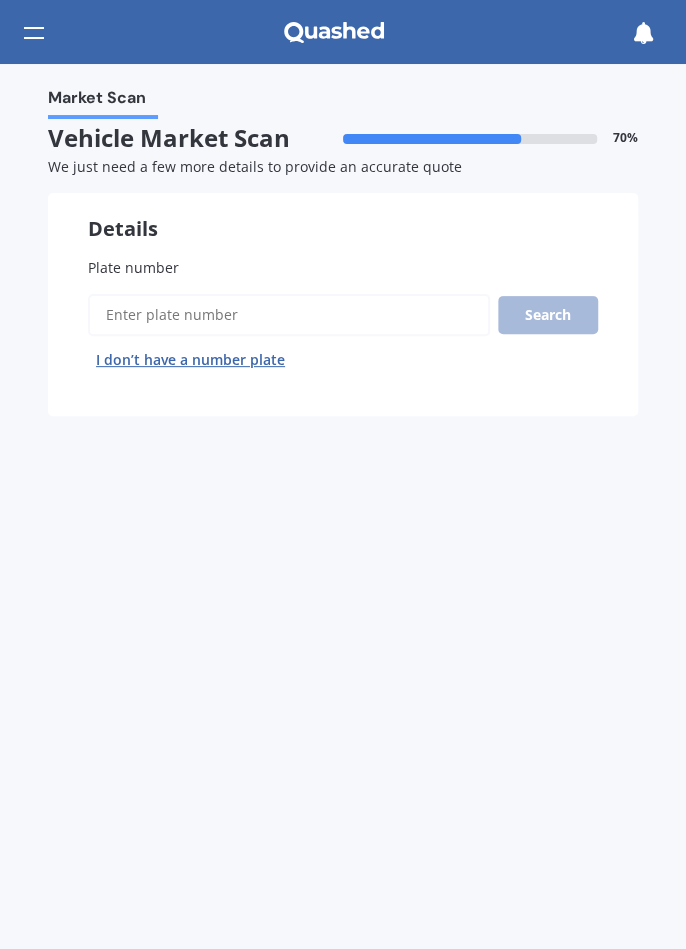 click on "Plate number" at bounding box center (133, 267) 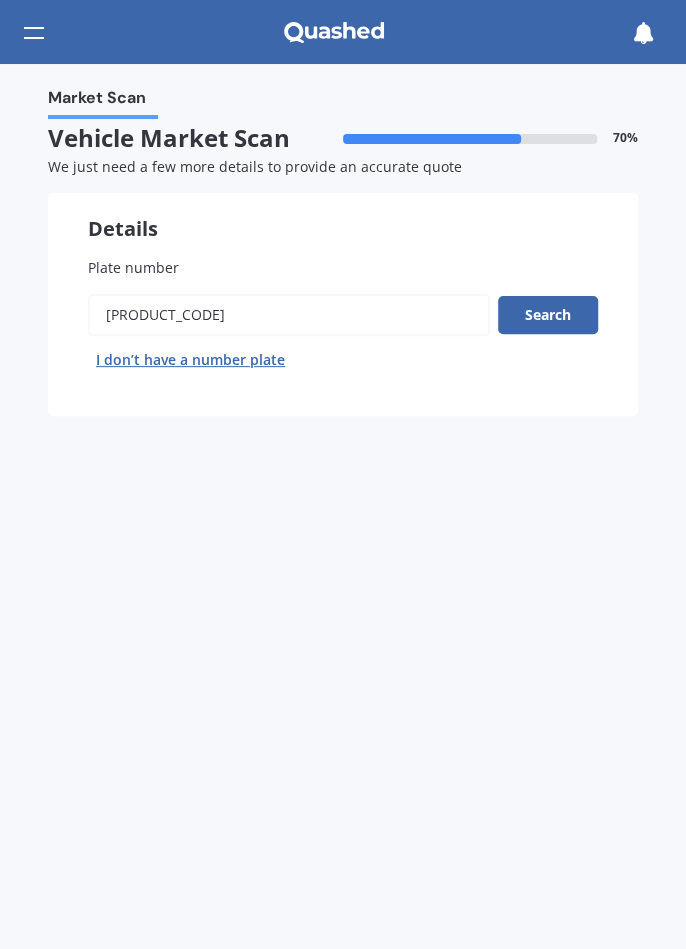 type on "[PRODUCT_CODE]" 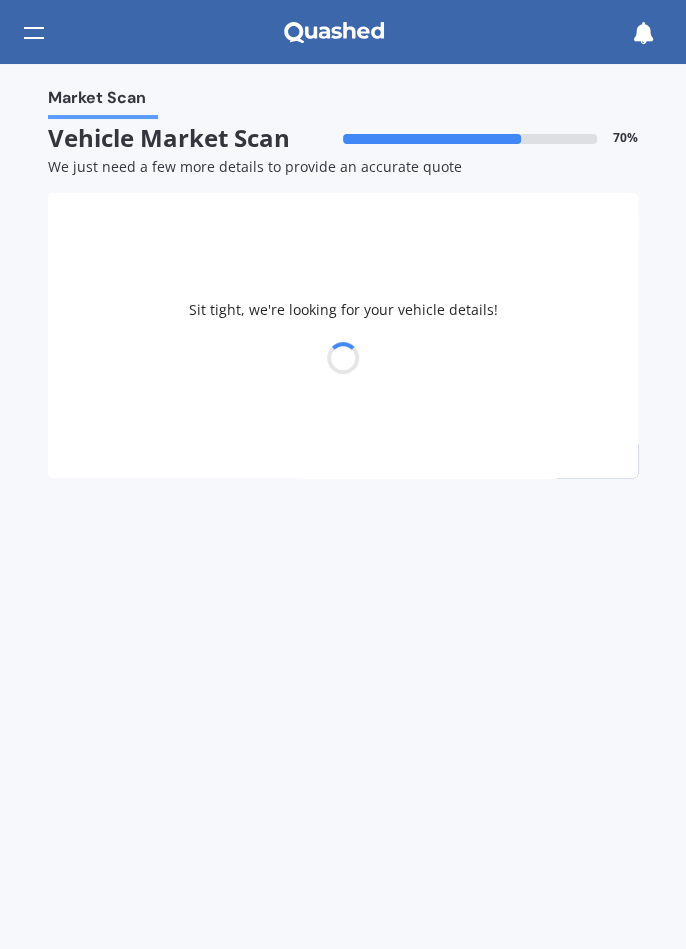 select on "TOYOTA" 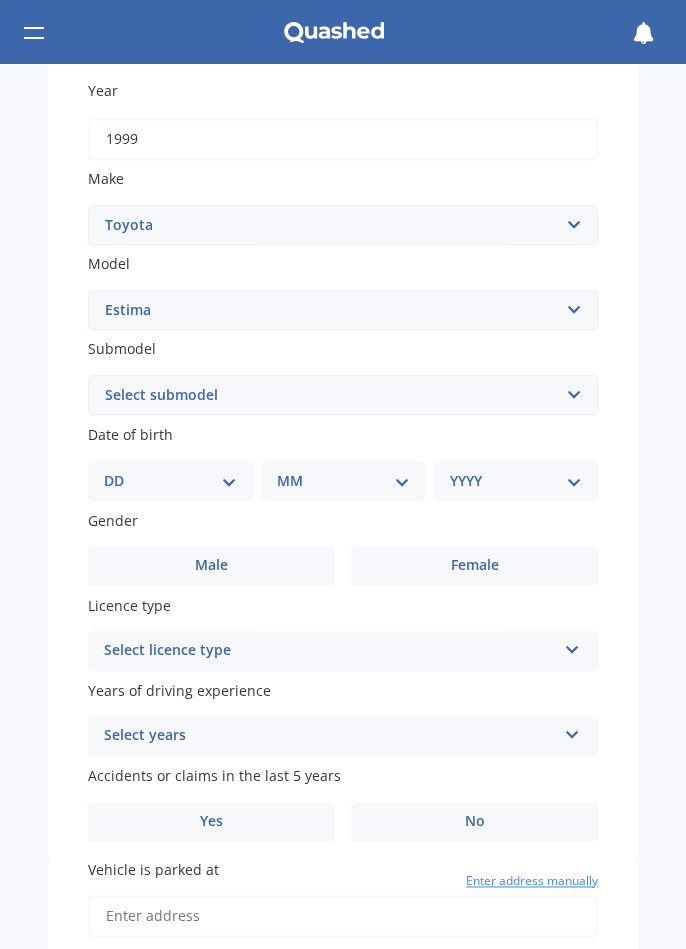 scroll, scrollTop: 309, scrollLeft: 0, axis: vertical 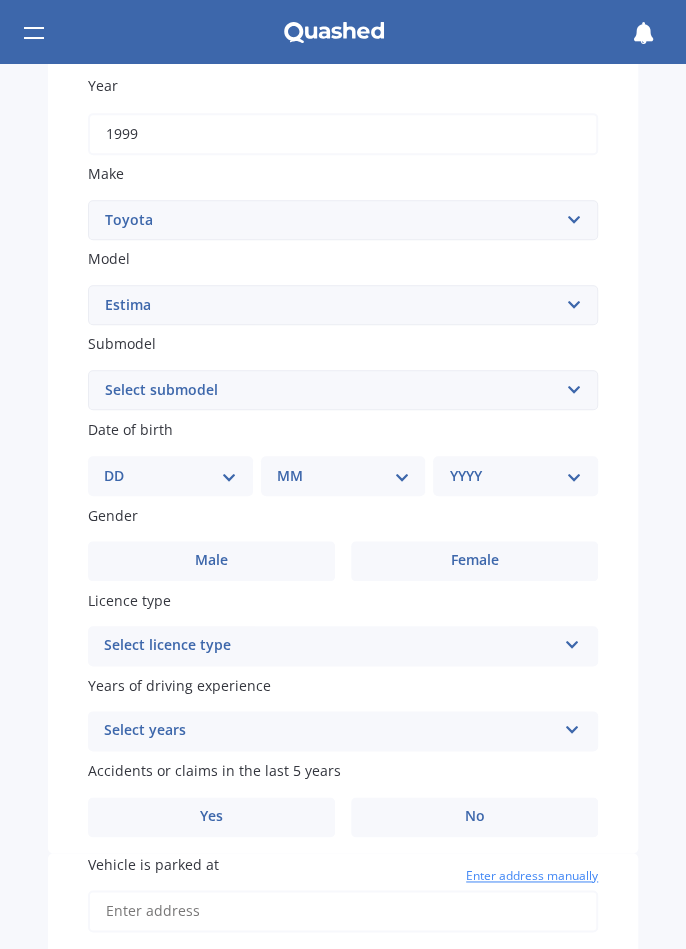click on "DD 01 02 03 04 05 06 07 08 09 10 11 12 13 14 15 16 17 18 19 20 21 22 23 24 25 26 27 28 29 30 31" at bounding box center (170, 476) 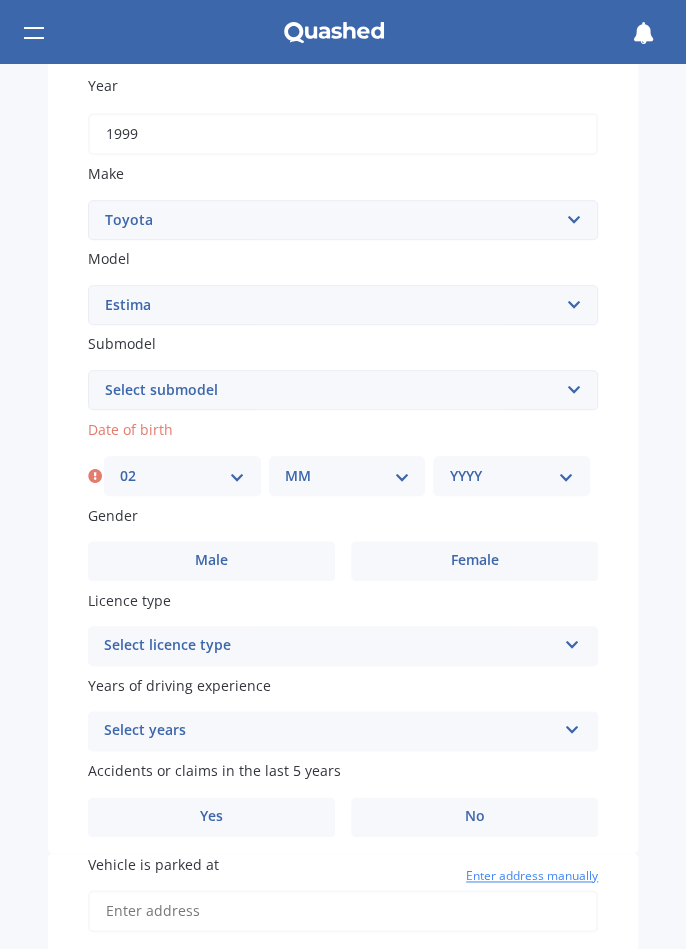click on "MM 01 02 03 04 05 06 07 08 09 10 11 12" at bounding box center [347, 476] 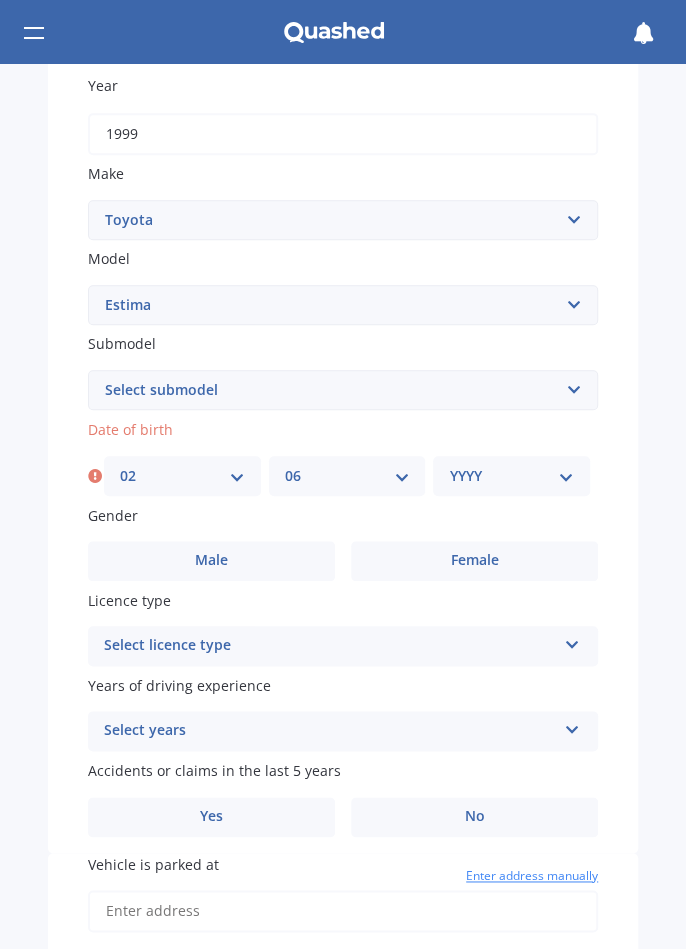click on "YYYY 2025 2024 2023 2022 2021 2020 2019 2018 2017 2016 2015 2014 2013 2012 2011 2010 2009 2008 2007 2006 2005 2004 2003 2002 2001 2000 1999 1998 1997 1996 1995 1994 1993 1992 1991 1990 1989 1988 1987 1986 1985 1984 1983 1982 1981 1980 1979 1978 1977 1976 1975 1974 1973 1972 1971 1970 1969 1968 1967 1966 1965 1964 1963 1962 1961 1960 1959 1958 1957 1956 1955 1954 1953 1952 1951 1950 1949 1948 1947 1946 1945 1944 1943 1942 1941 1940 1939 1938 1937 1936 1935 1934 1933 1932 1931 1930 1929 1928 1927 1926" at bounding box center [511, 476] 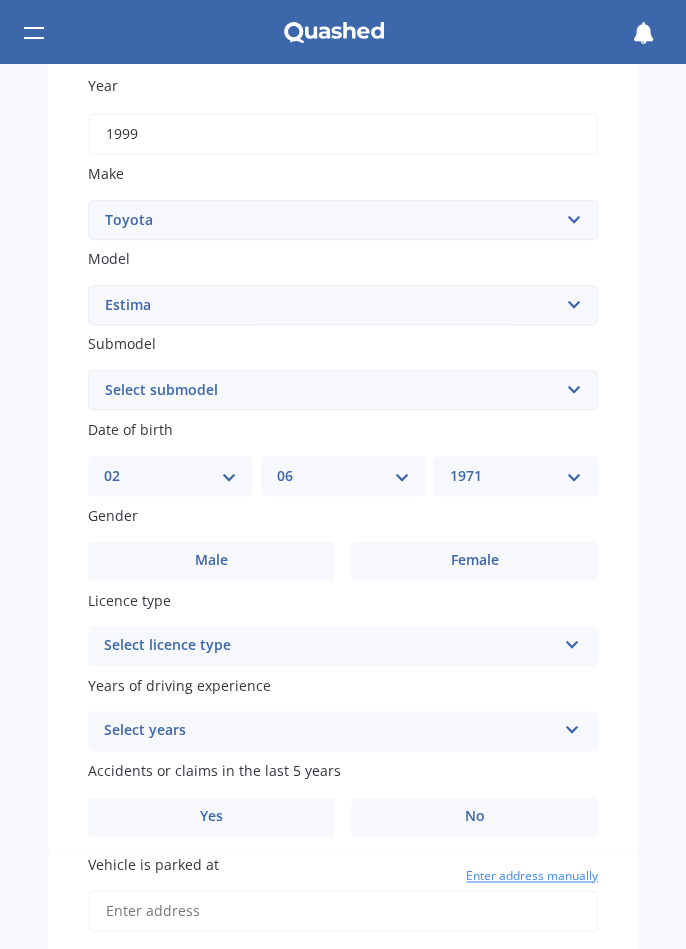 click on "Male" at bounding box center [211, 561] 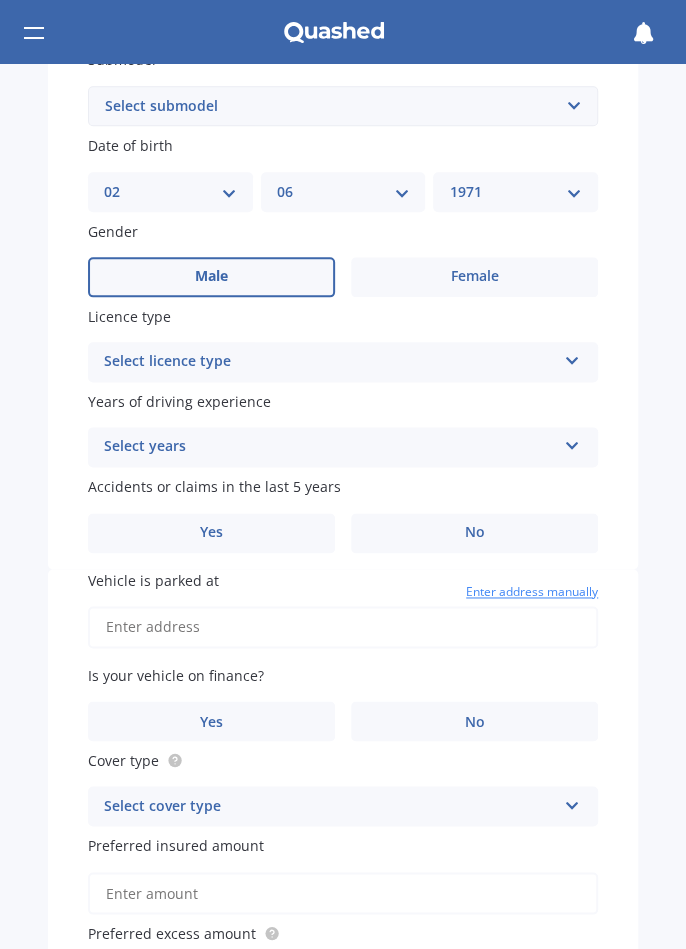 scroll, scrollTop: 608, scrollLeft: 0, axis: vertical 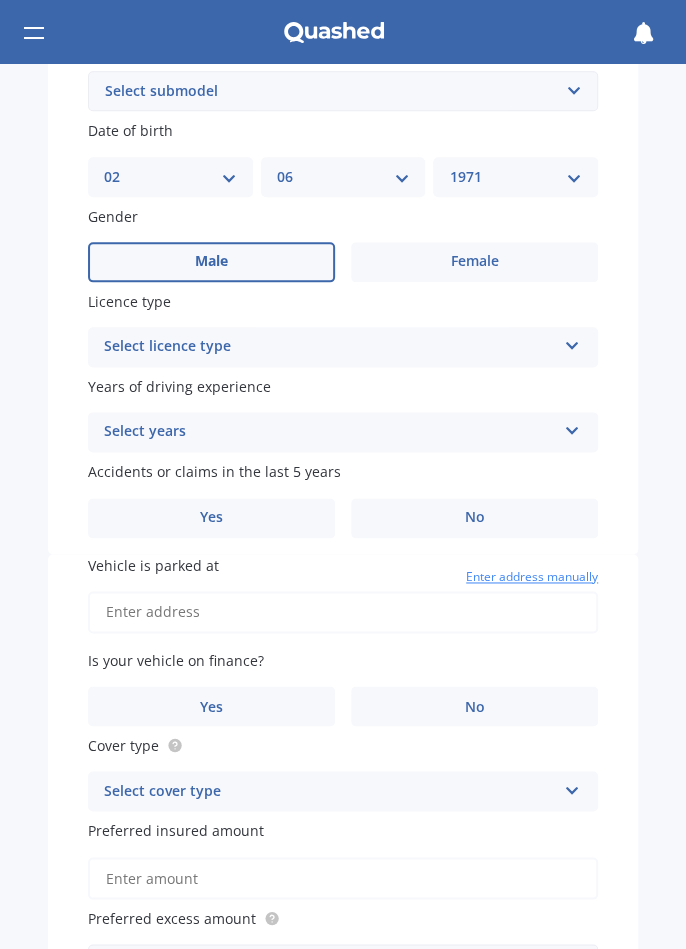 click at bounding box center [572, 342] 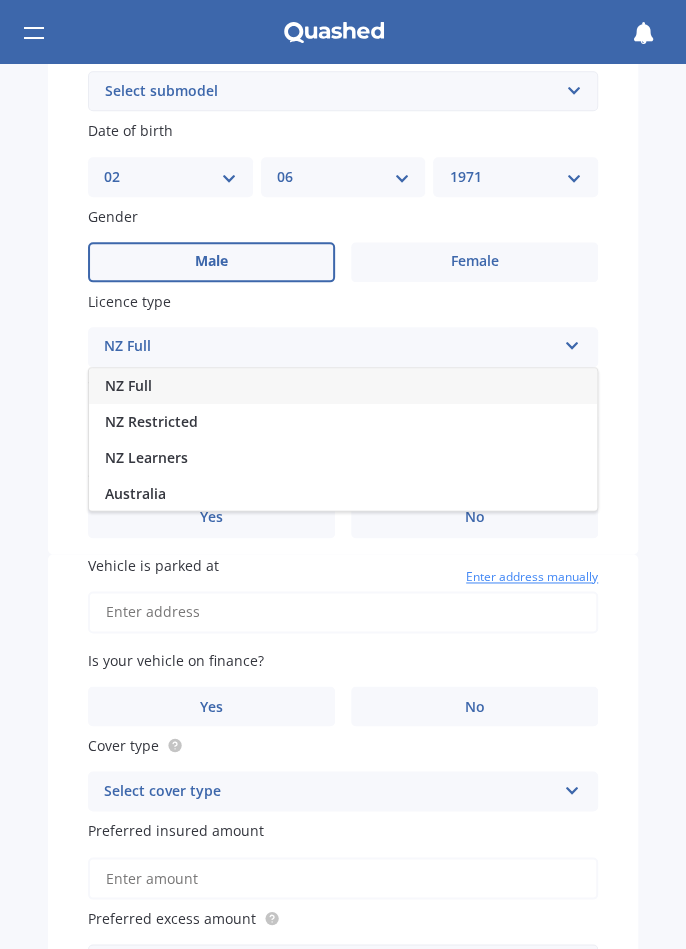 click on "NZ Full" at bounding box center [128, 385] 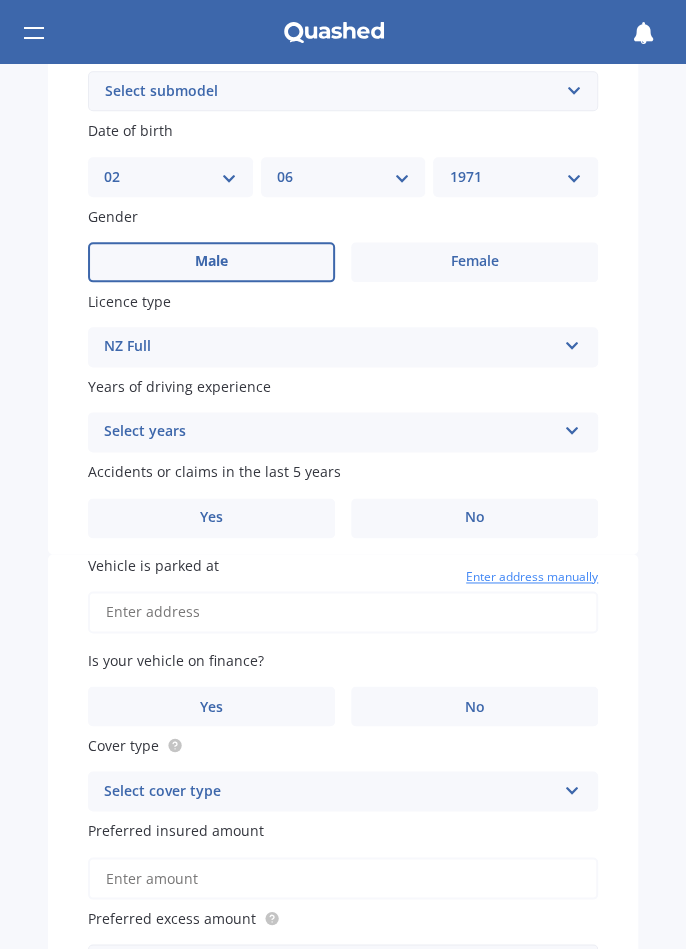 click at bounding box center [572, 427] 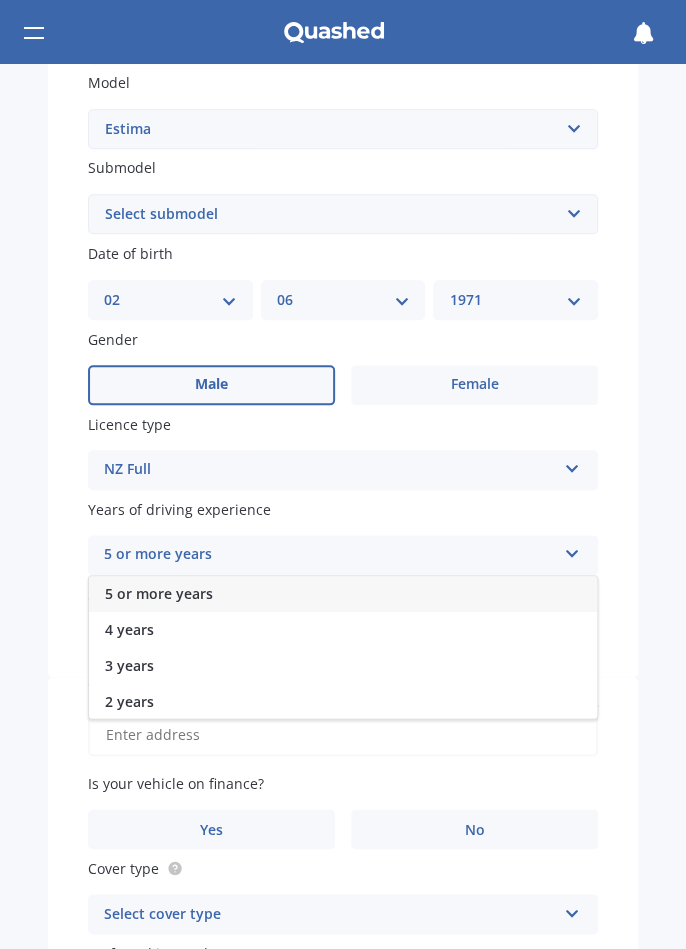 scroll, scrollTop: 477, scrollLeft: 0, axis: vertical 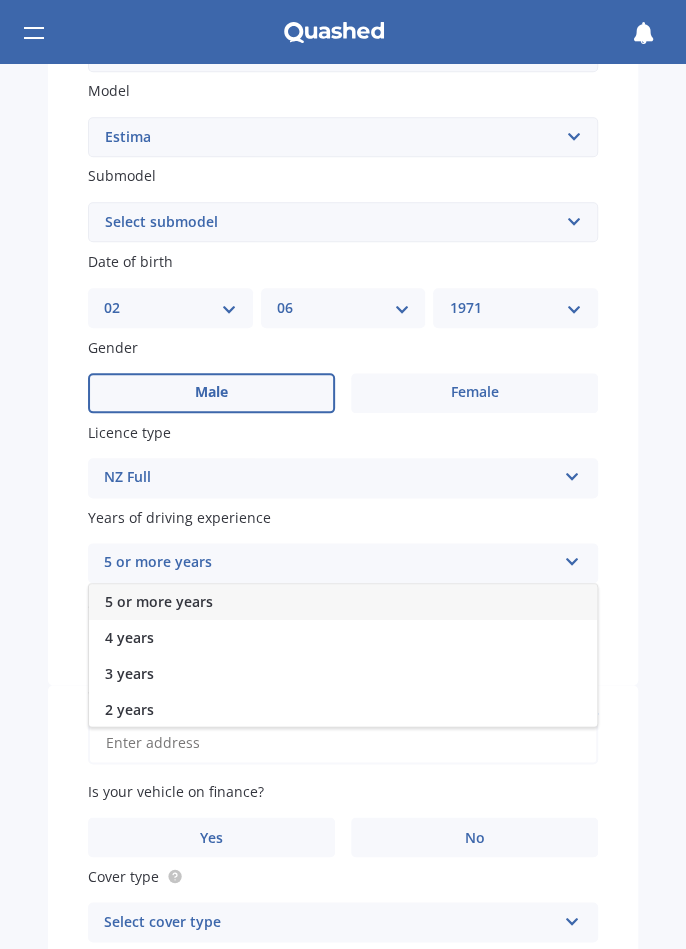 click on "5 or more years" at bounding box center [330, 563] 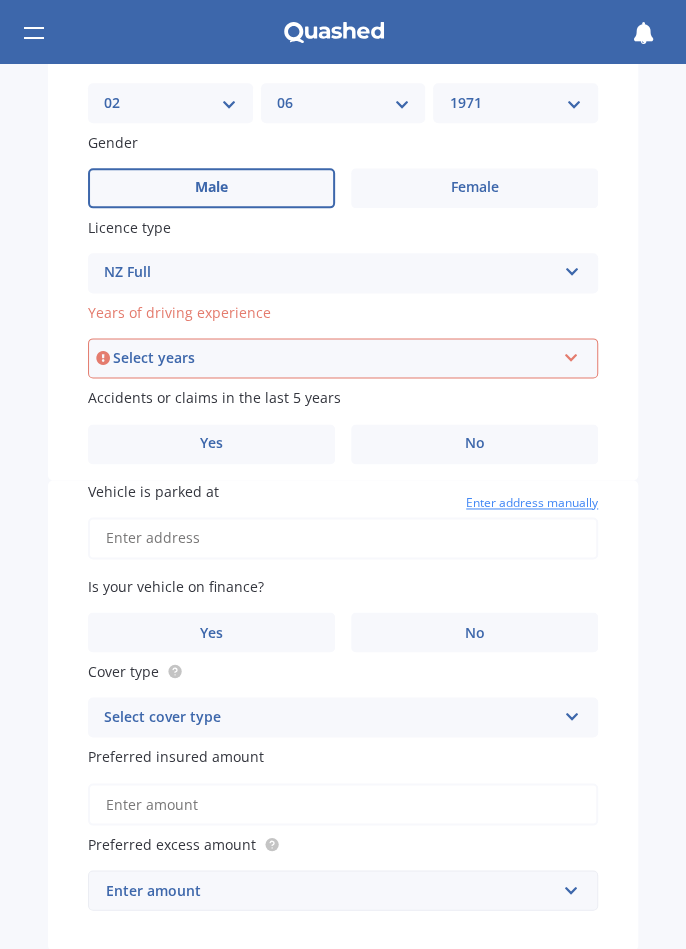 scroll, scrollTop: 689, scrollLeft: 0, axis: vertical 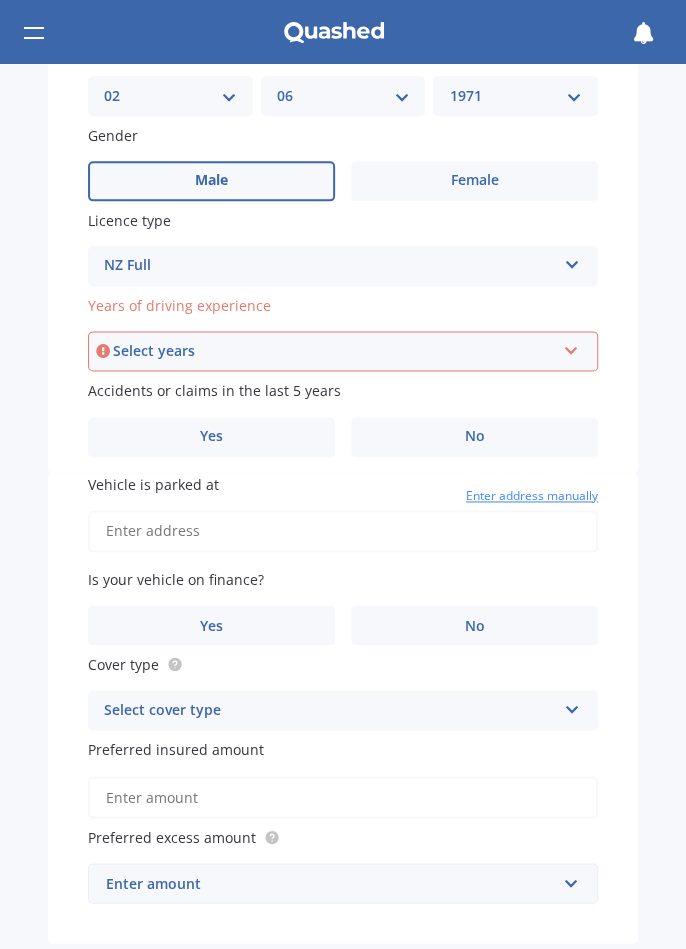 click at bounding box center [571, 347] 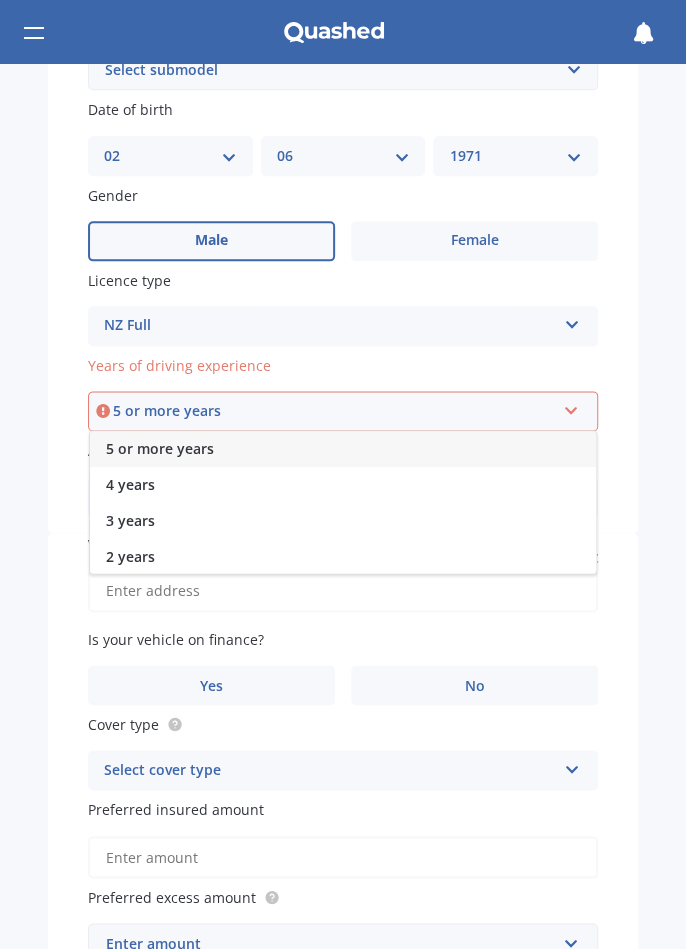 scroll, scrollTop: 626, scrollLeft: 0, axis: vertical 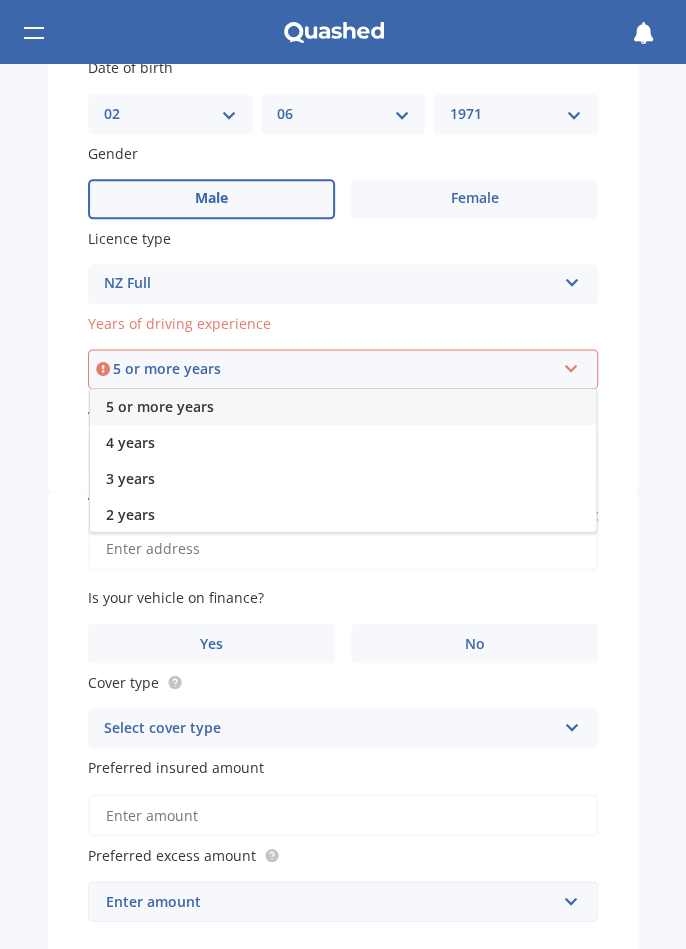 click on "5 or more years" at bounding box center [160, 406] 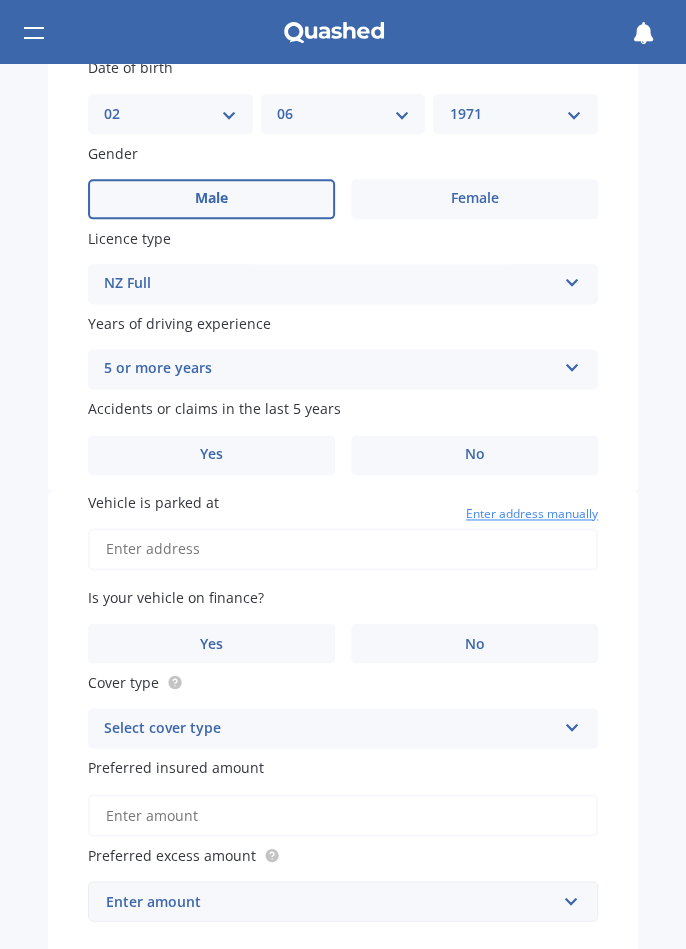 click on "No" at bounding box center (474, 455) 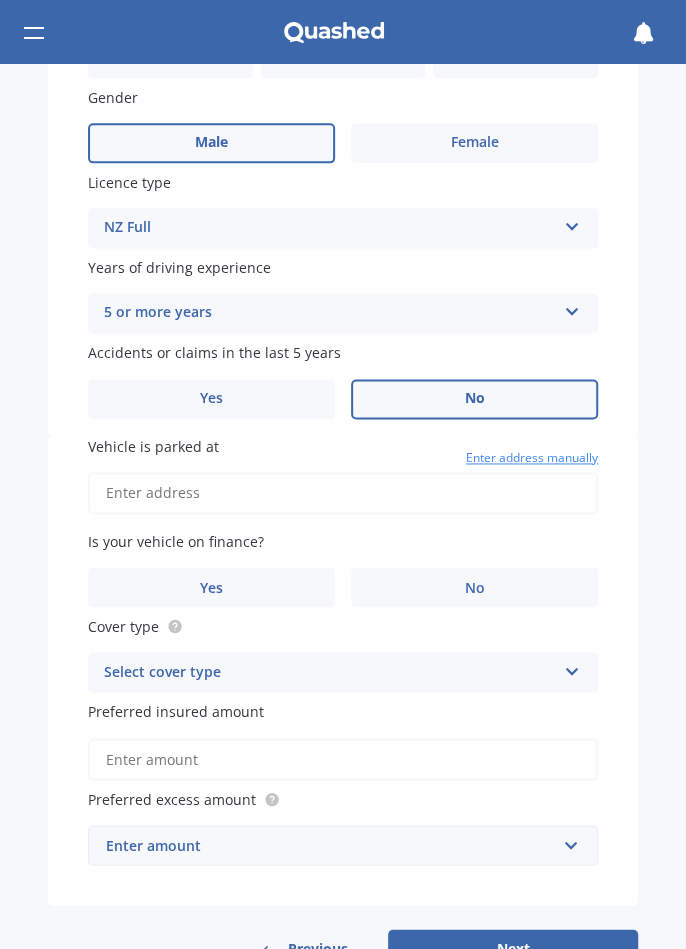 scroll, scrollTop: 780, scrollLeft: 0, axis: vertical 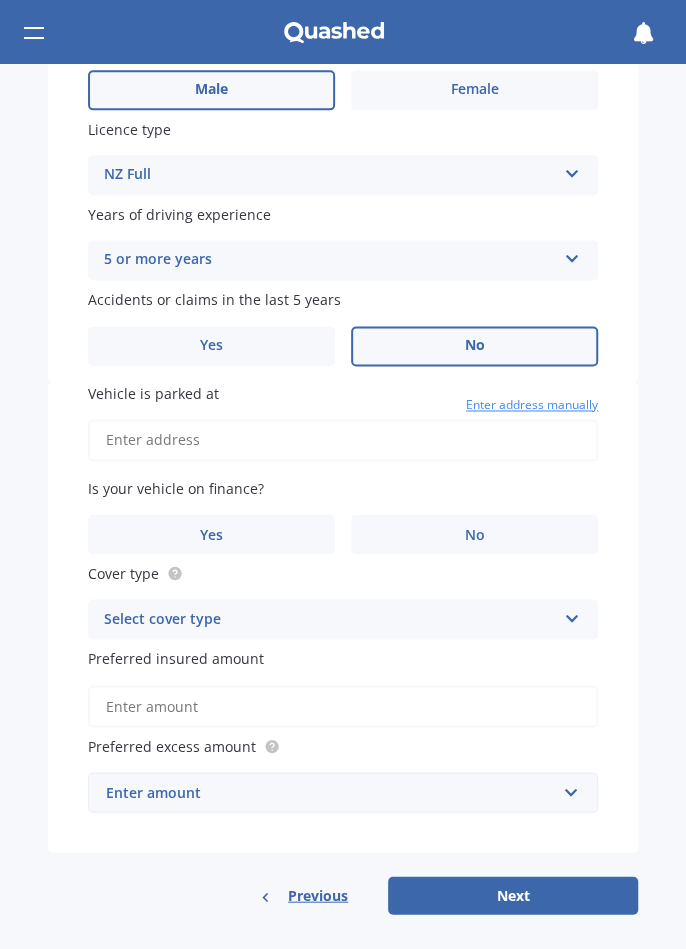 click on "Vehicle is parked at" at bounding box center (343, 440) 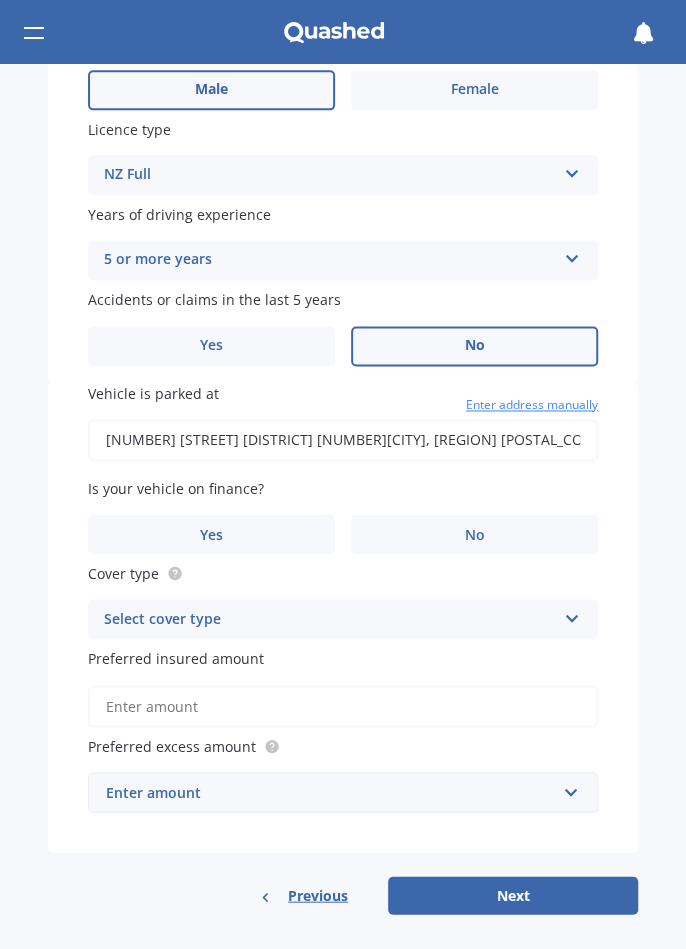 click on "[NUMBER] [STREET] [DISTRICT] [NUMBER][CITY], [REGION] [POSTAL_CODE]" at bounding box center (343, 440) 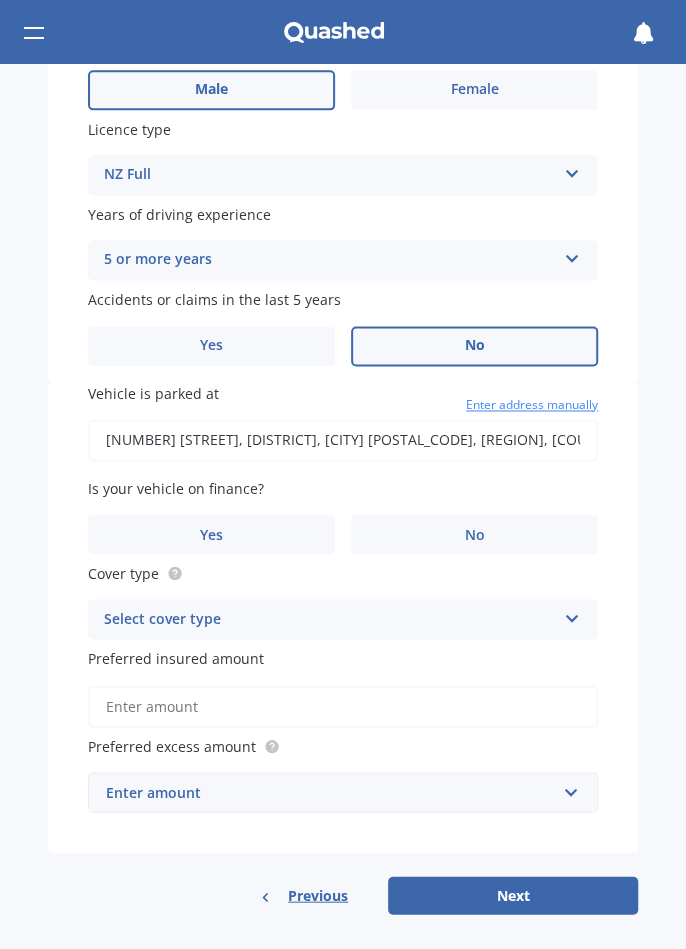 type on "[NUMBER] [STREET], [DISTRICT], [CITY] [POSTAL_CODE]" 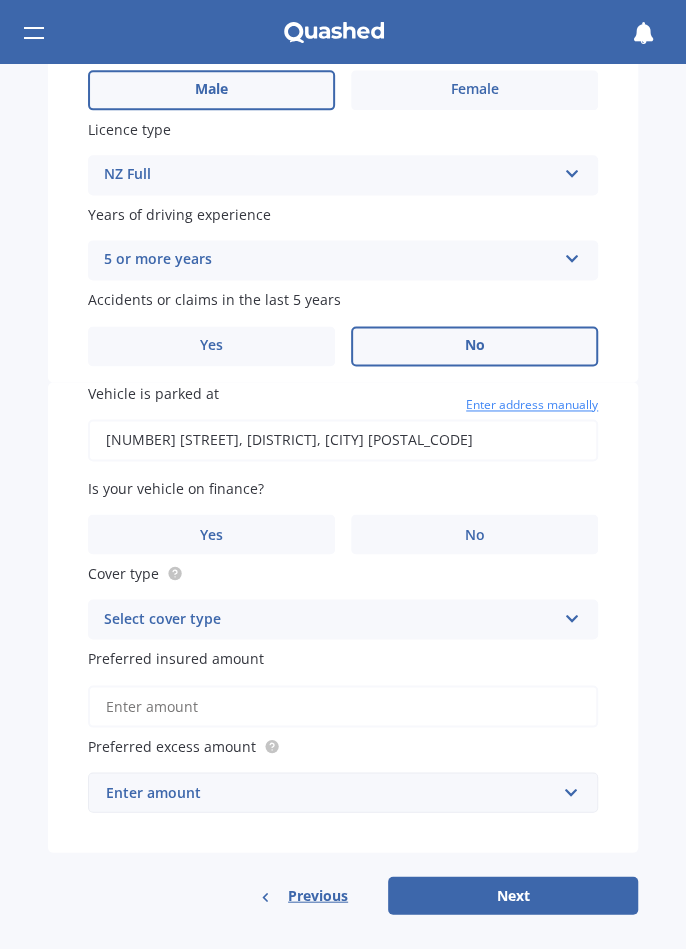 click on "Yes" at bounding box center (211, 534) 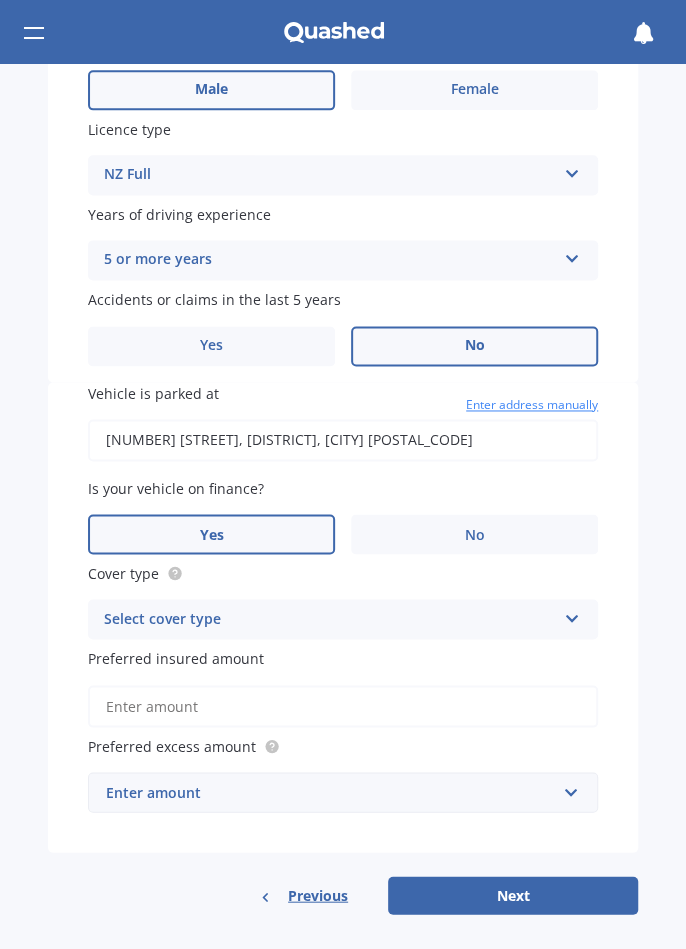 click at bounding box center [572, 614] 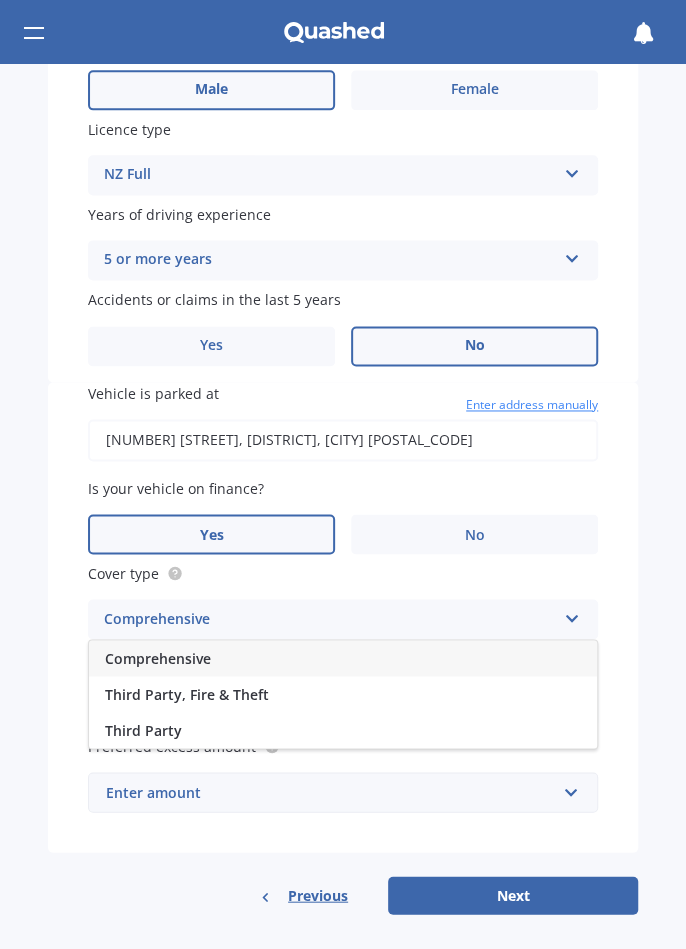 click on "Comprehensive" at bounding box center [343, 658] 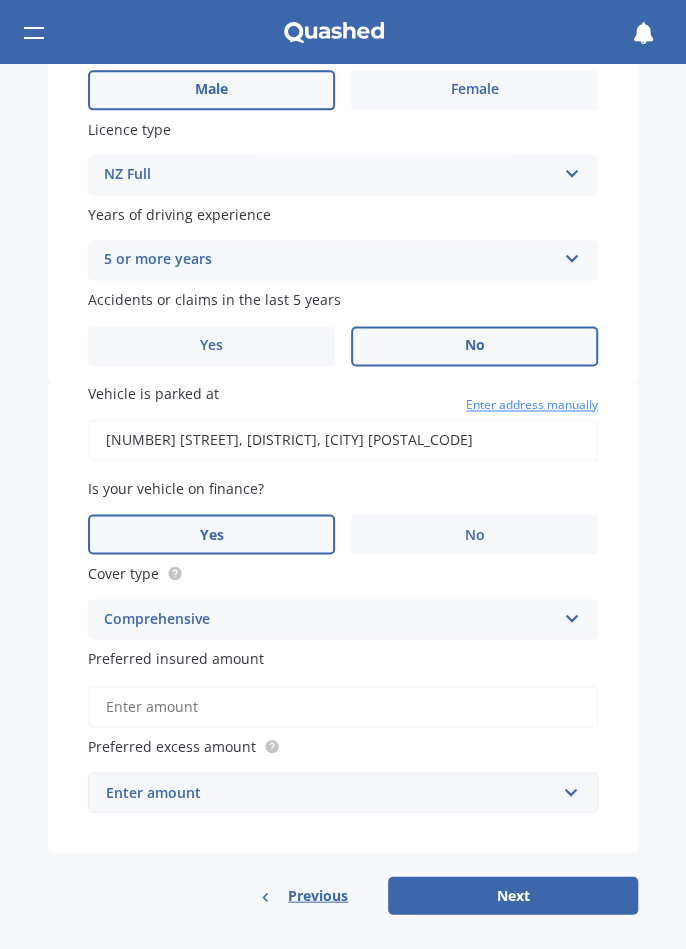click 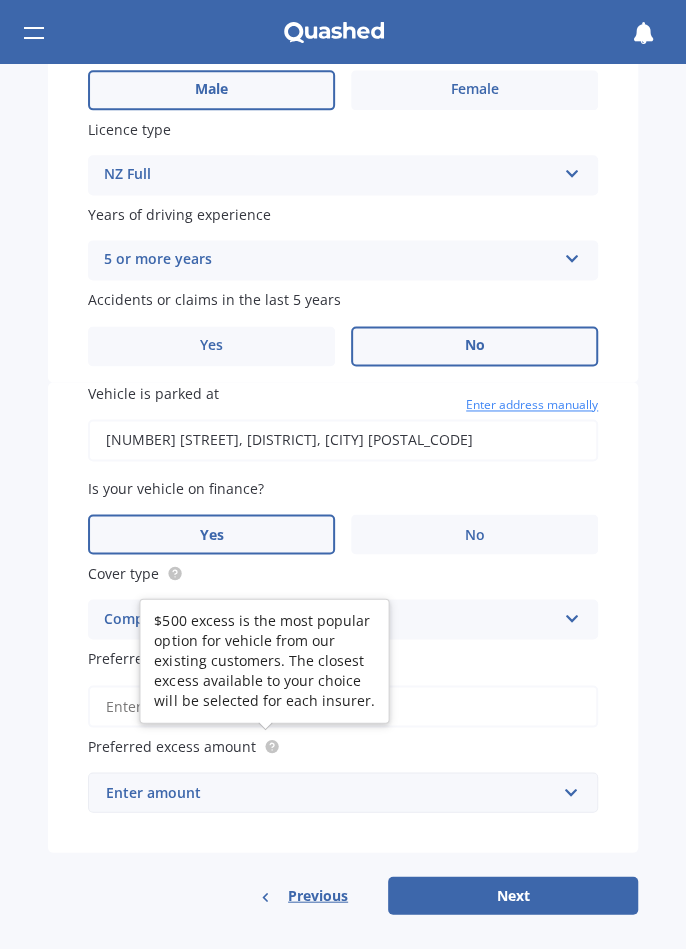 click on "Preferred excess amount" at bounding box center [343, 745] 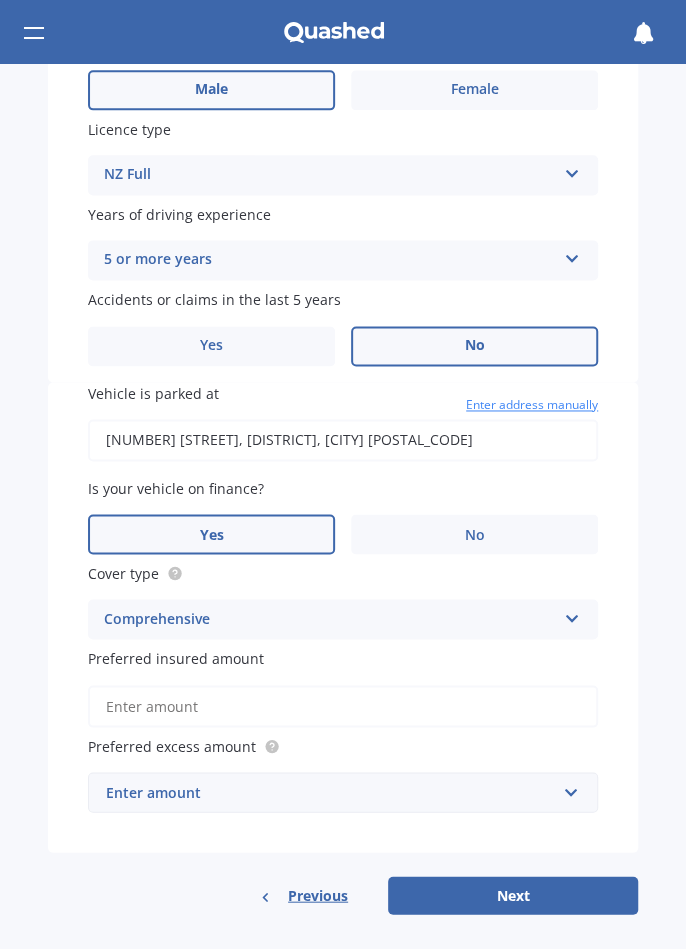 click on "Enter amount" at bounding box center [331, 792] 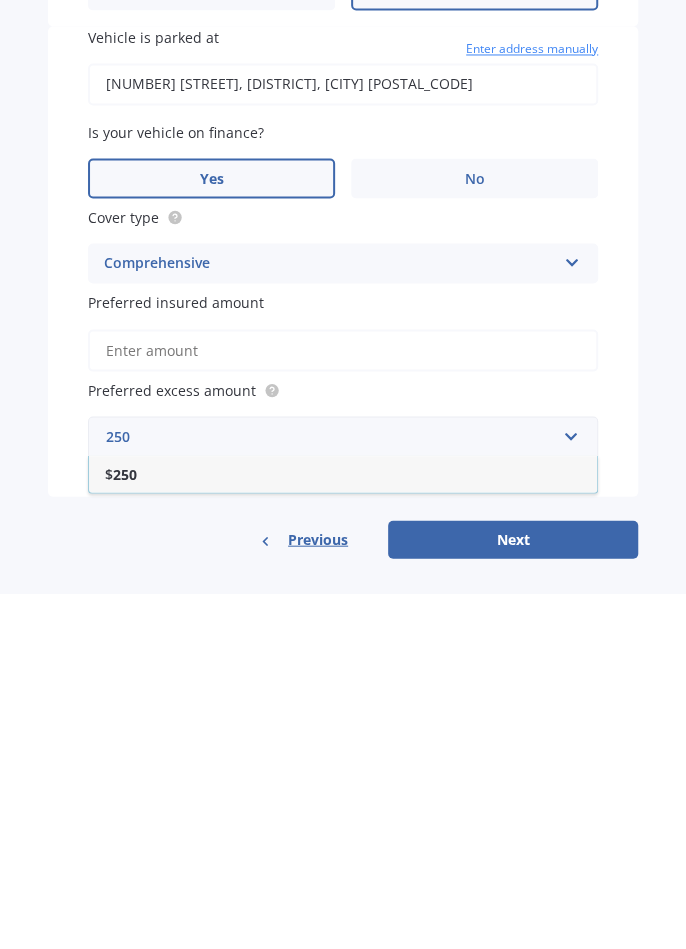 type on "250" 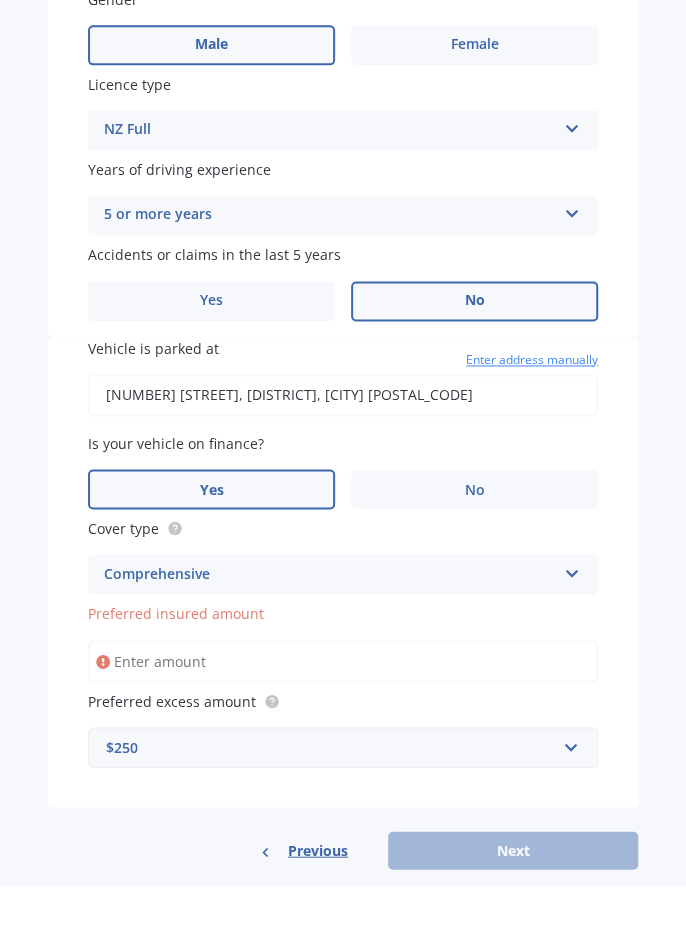 scroll, scrollTop: 780, scrollLeft: 0, axis: vertical 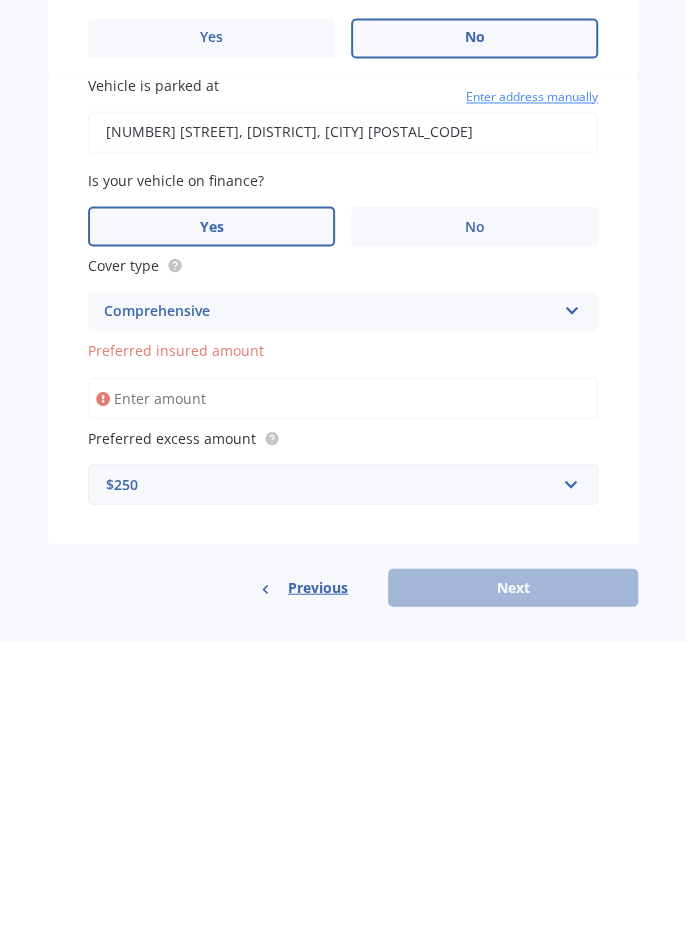 click on "Preferred insured amount" at bounding box center (343, 706) 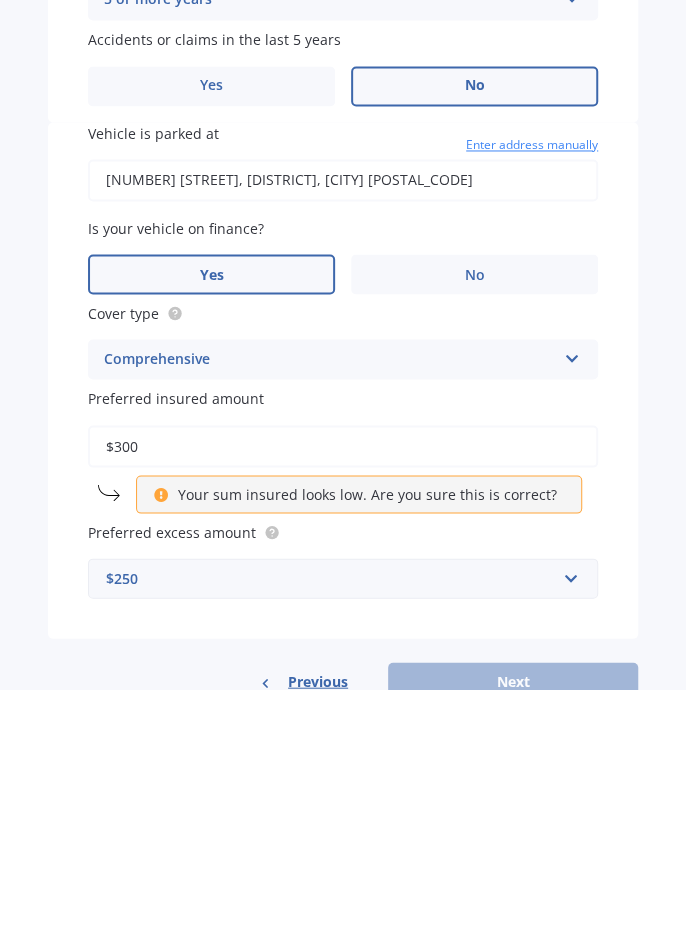 scroll, scrollTop: 825, scrollLeft: 0, axis: vertical 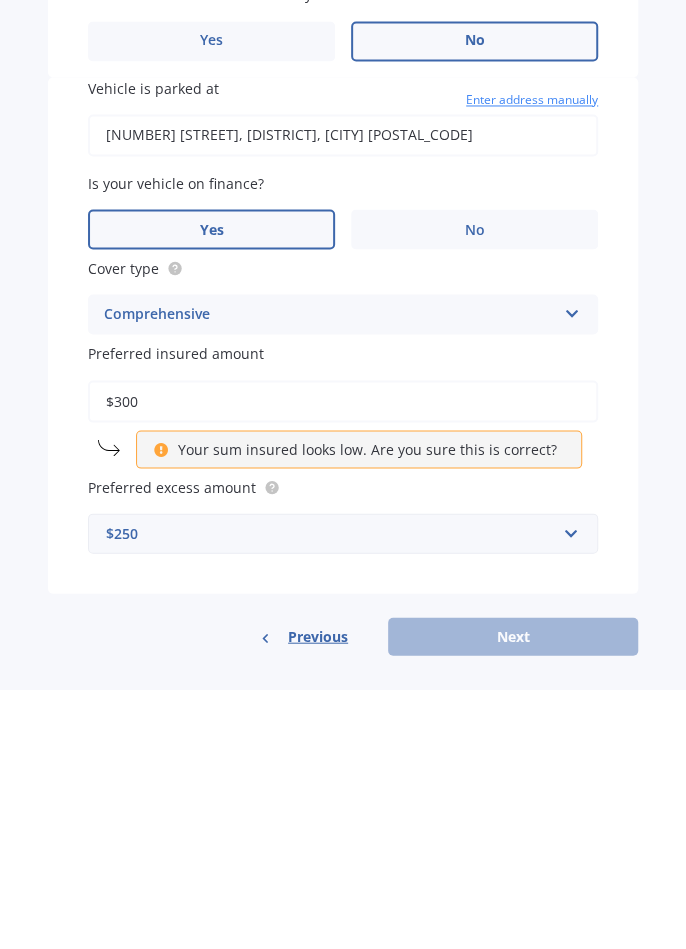 type on "$300" 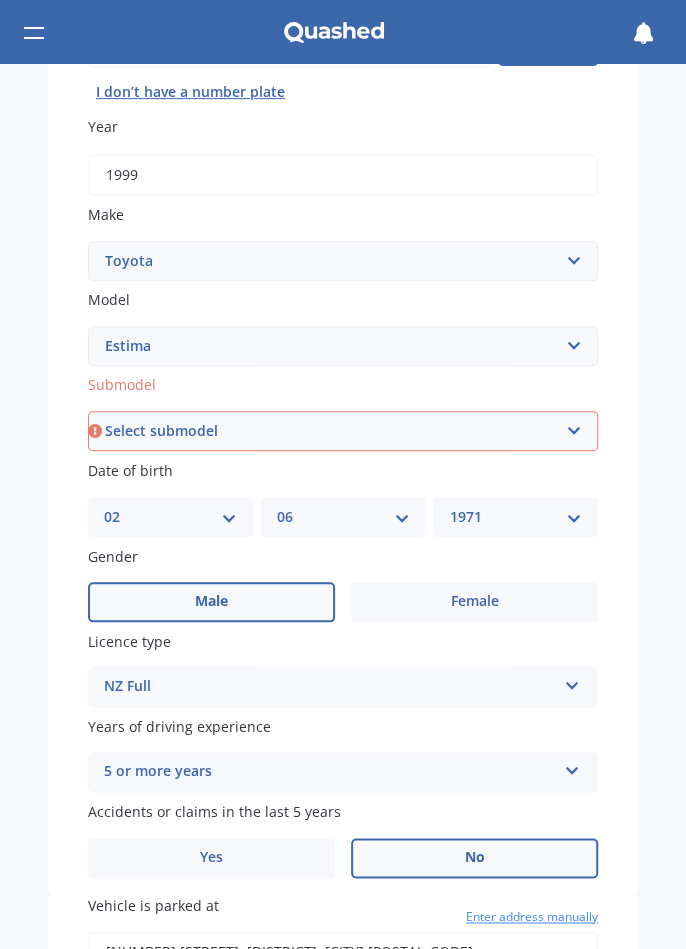 scroll, scrollTop: 265, scrollLeft: 0, axis: vertical 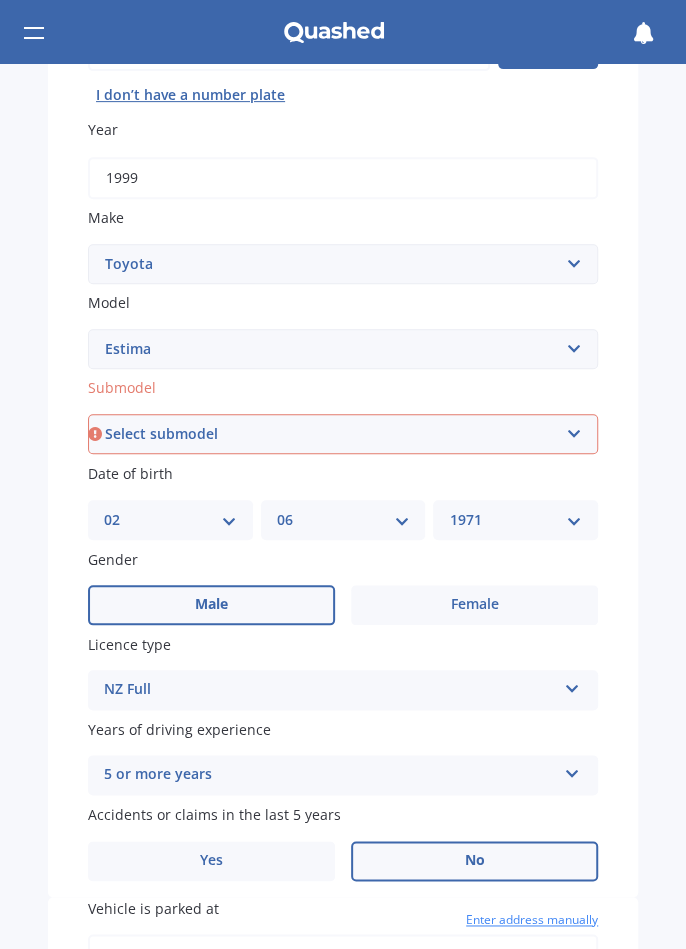 click on "Select submodel (All other) Diesel Emina Hybrid Hybrid X Lucida Lucida Hybrid Station Wagon V6 Aeras" at bounding box center [343, 434] 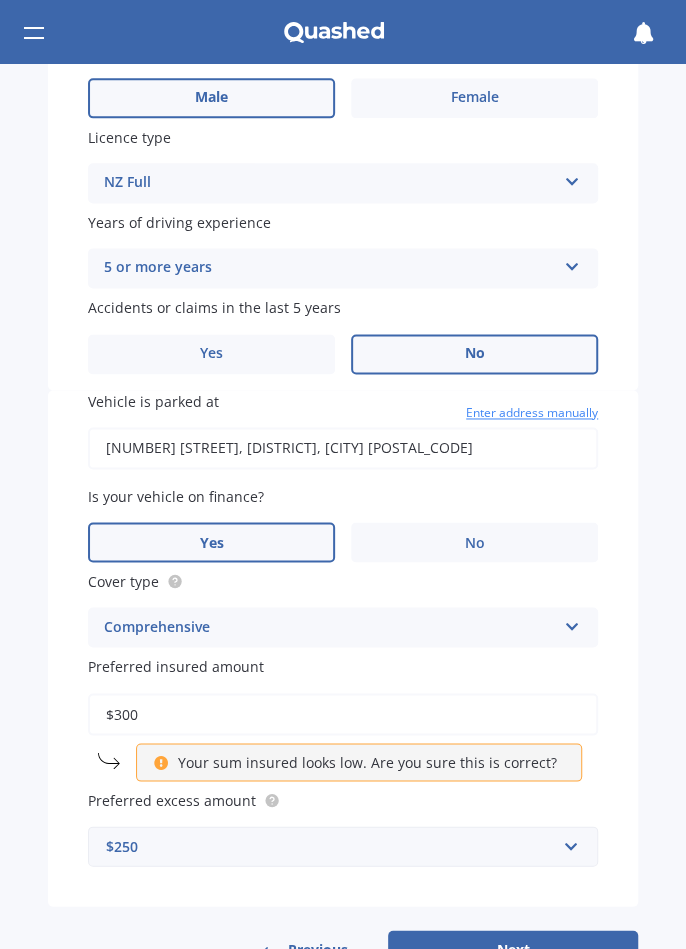 scroll, scrollTop: 825, scrollLeft: 0, axis: vertical 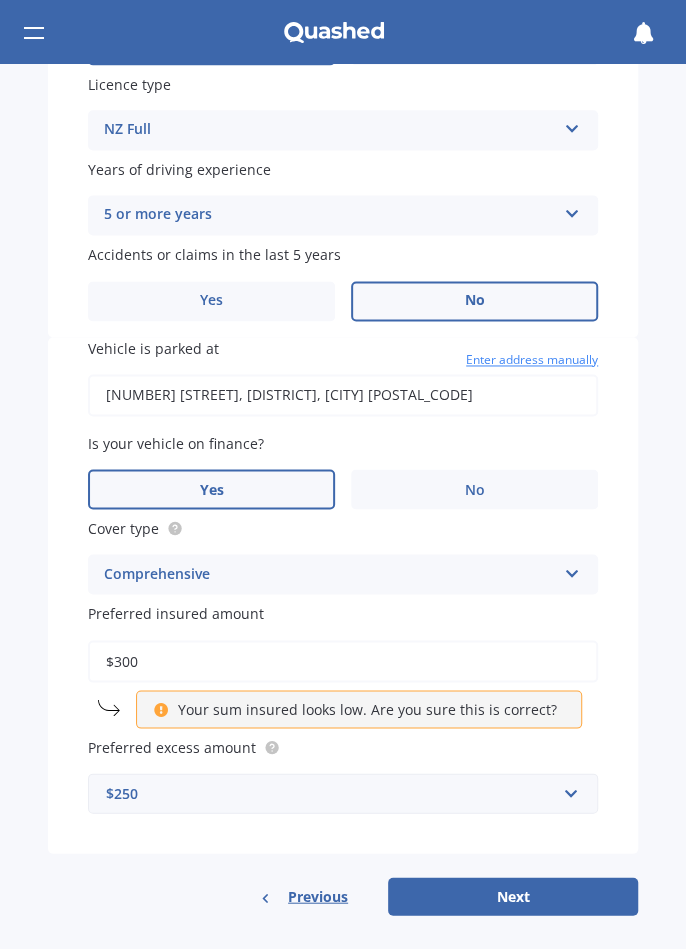 click on "Next" at bounding box center (513, 896) 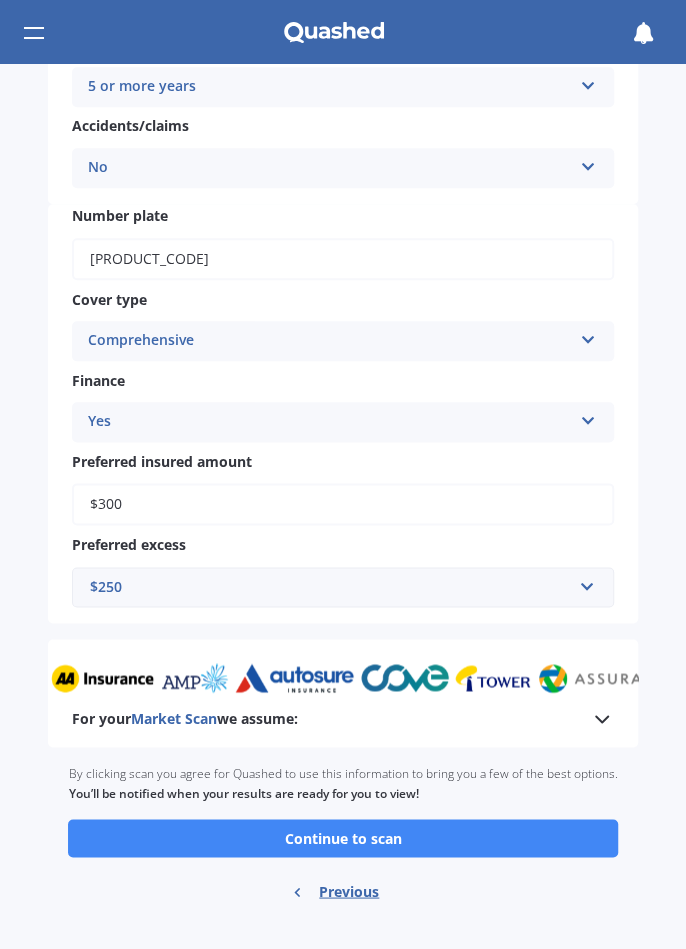 scroll, scrollTop: 535, scrollLeft: 0, axis: vertical 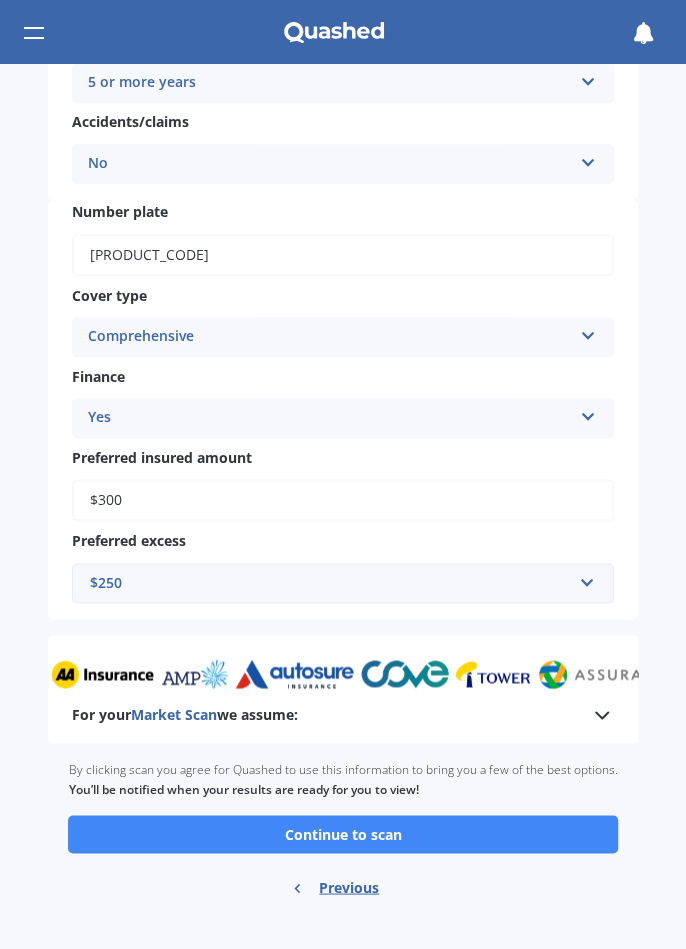 click on "Continue to scan" at bounding box center (343, 834) 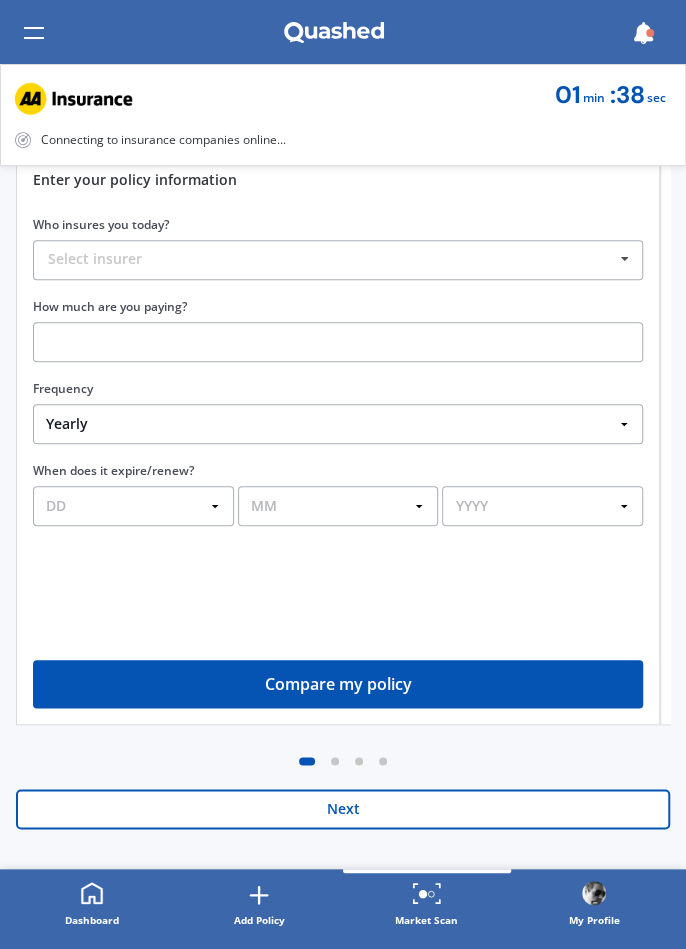 scroll, scrollTop: 0, scrollLeft: 0, axis: both 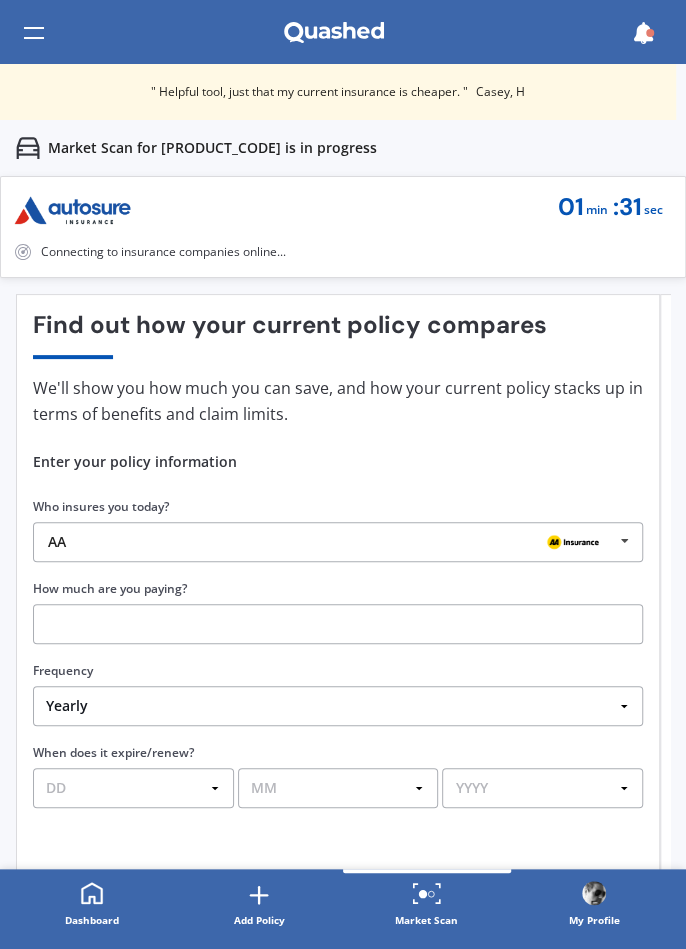 click at bounding box center (624, 541) 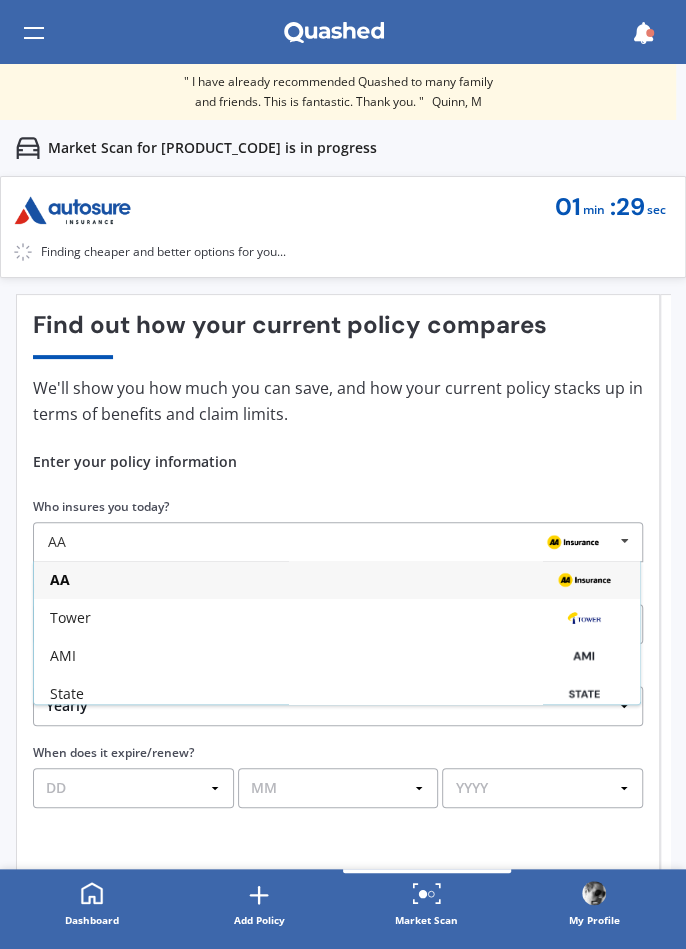 click at bounding box center (583, 656) 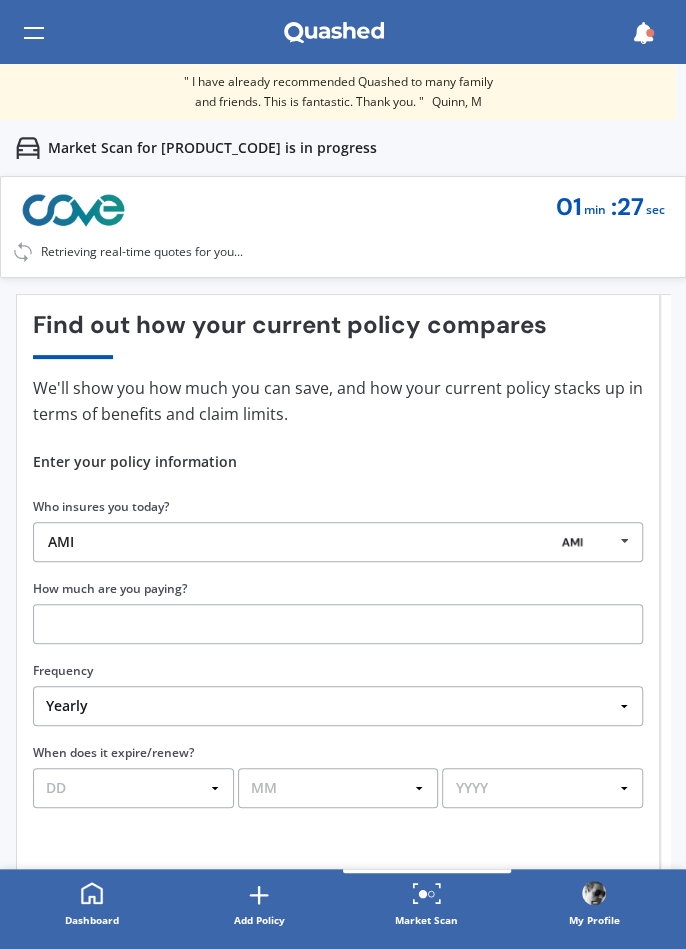 click at bounding box center (338, 624) 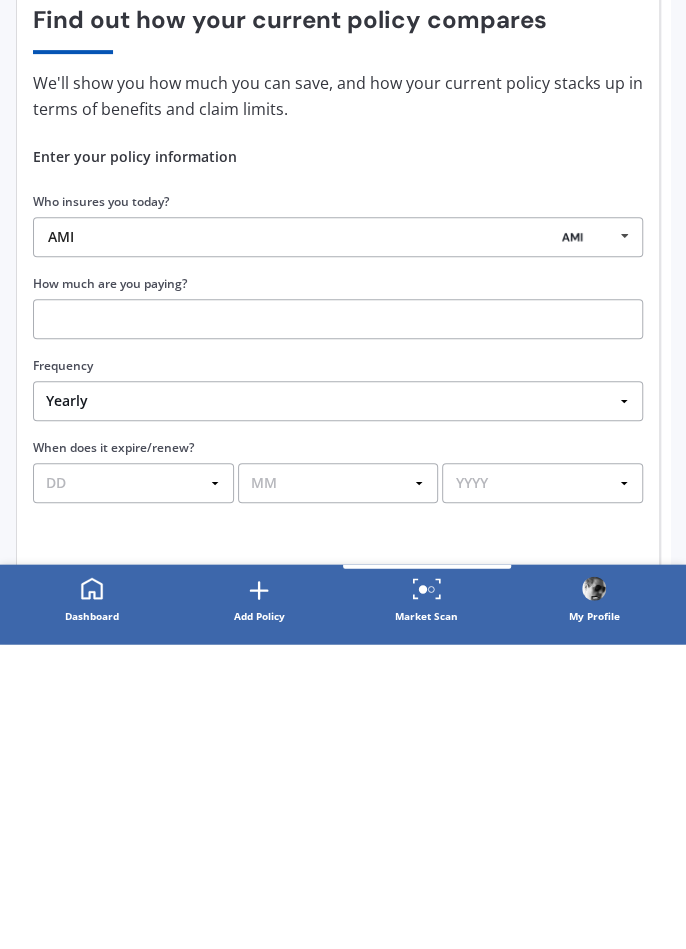 click on "Yearly Six-Monthly Quarterly Monthly Fortnightly Weekly One-Off" at bounding box center (338, 706) 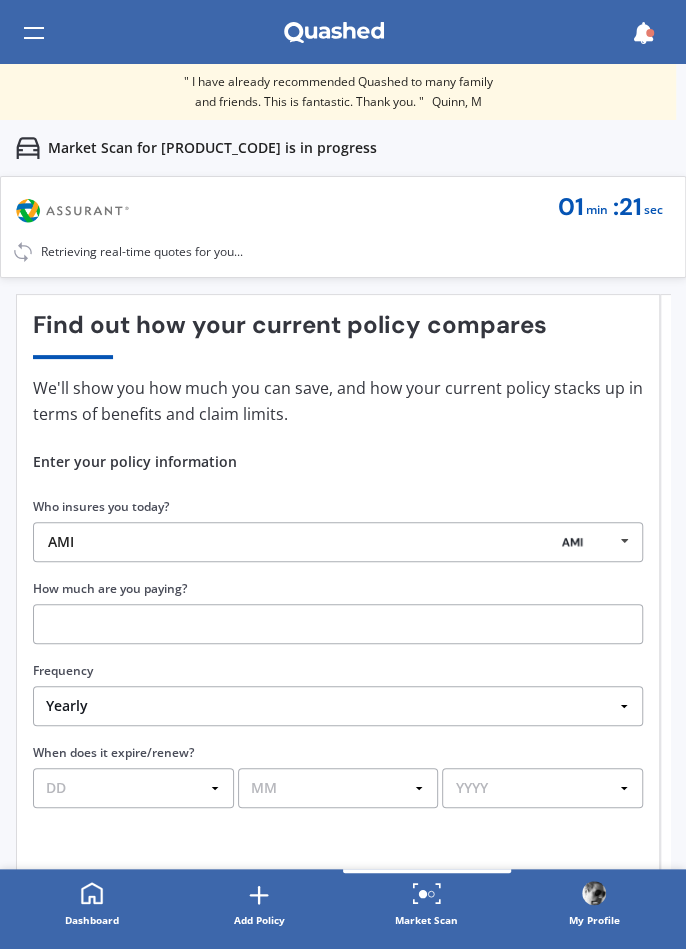 select on "Monthly" 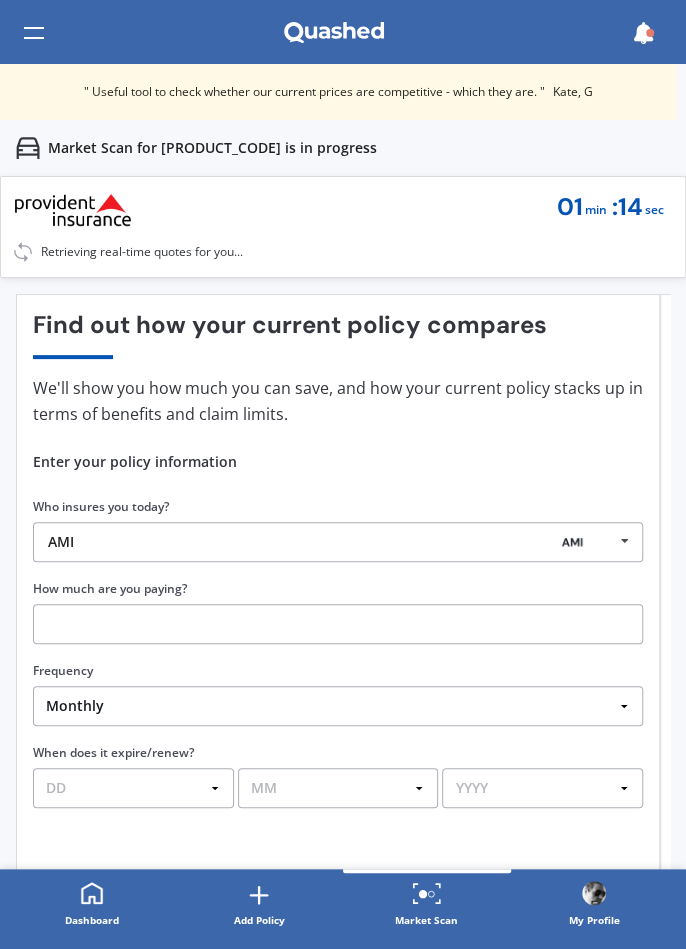 click at bounding box center (338, 624) 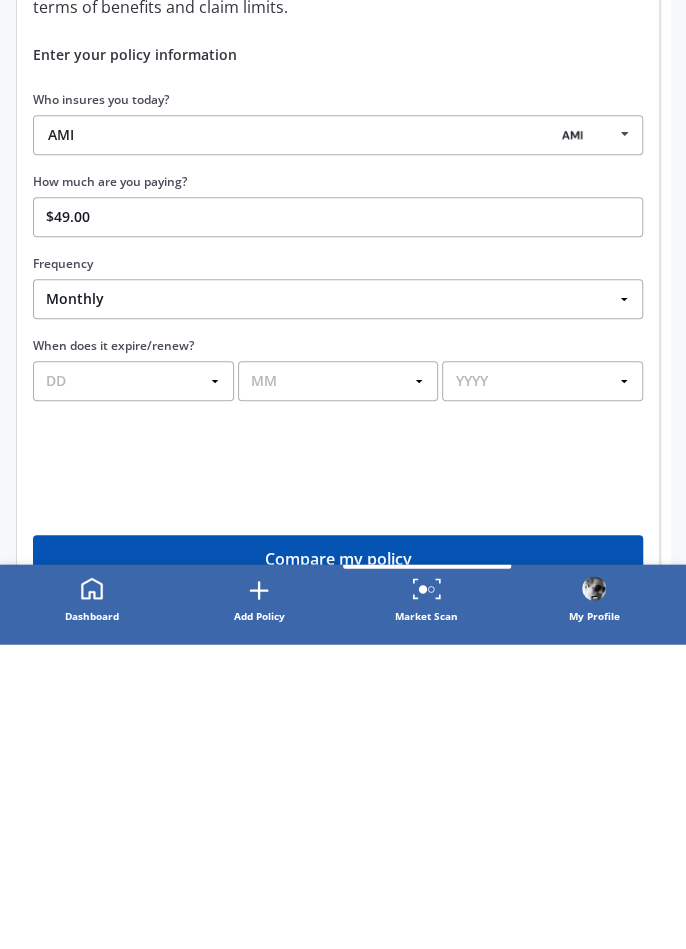 scroll, scrollTop: 102, scrollLeft: 0, axis: vertical 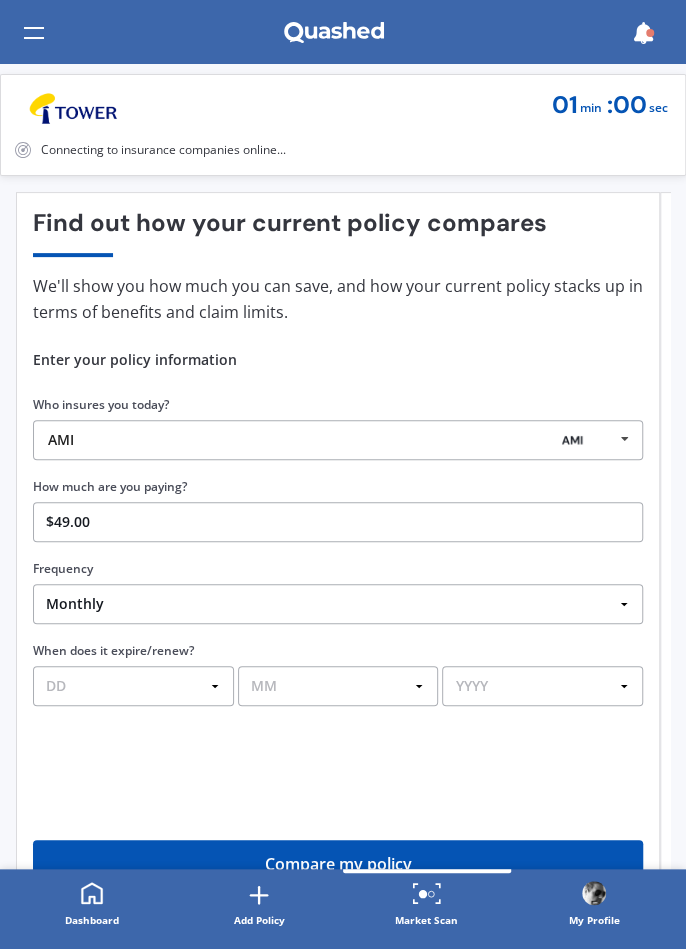 select on "01" 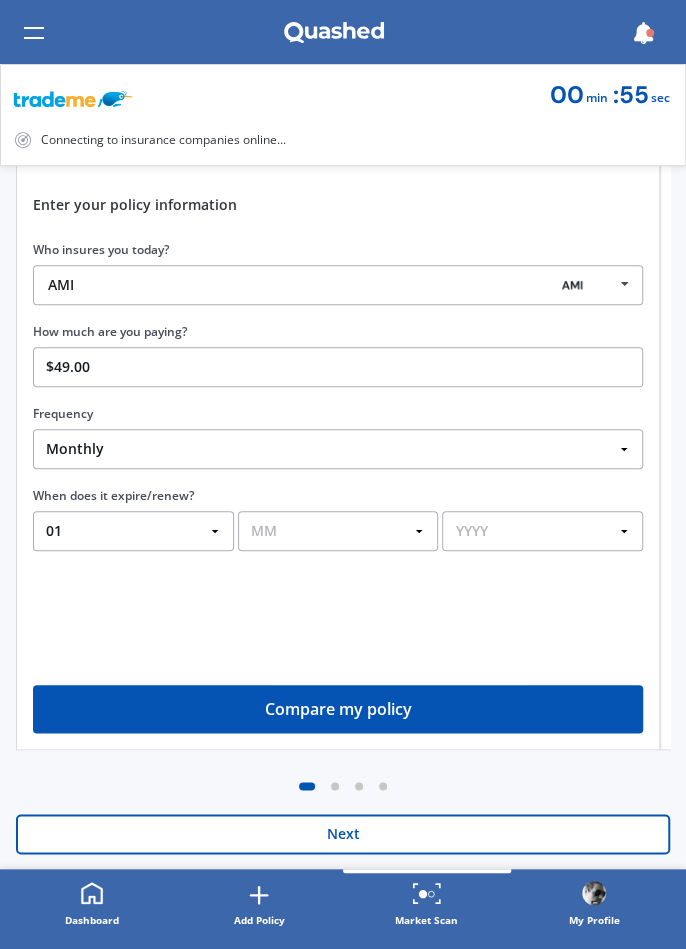 scroll, scrollTop: 259, scrollLeft: 0, axis: vertical 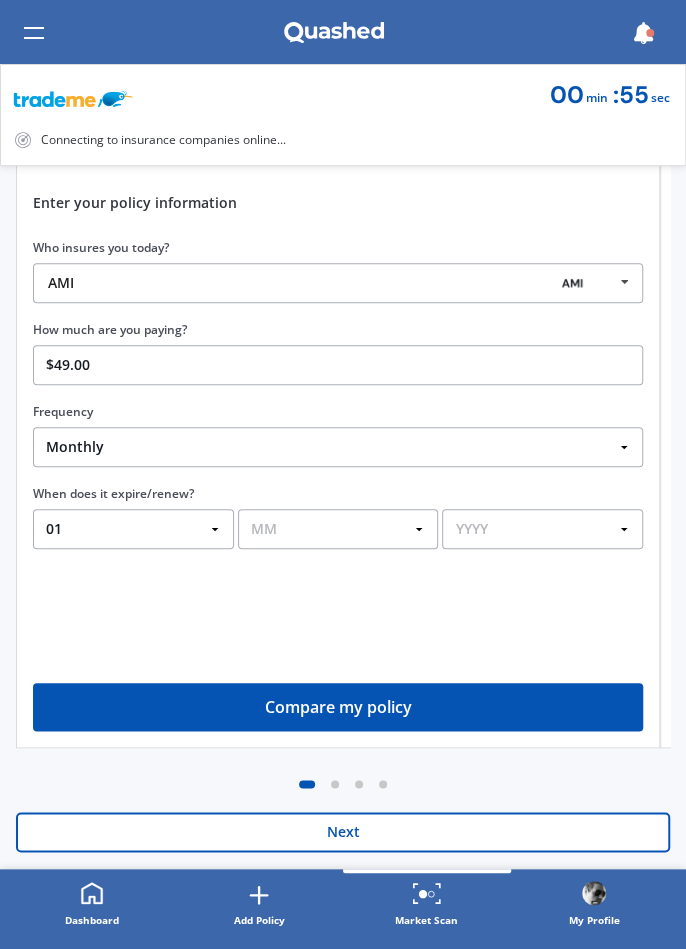 click on "MM 01 02 03 04 05 06 07 08 09 10 11 12" at bounding box center (338, 529) 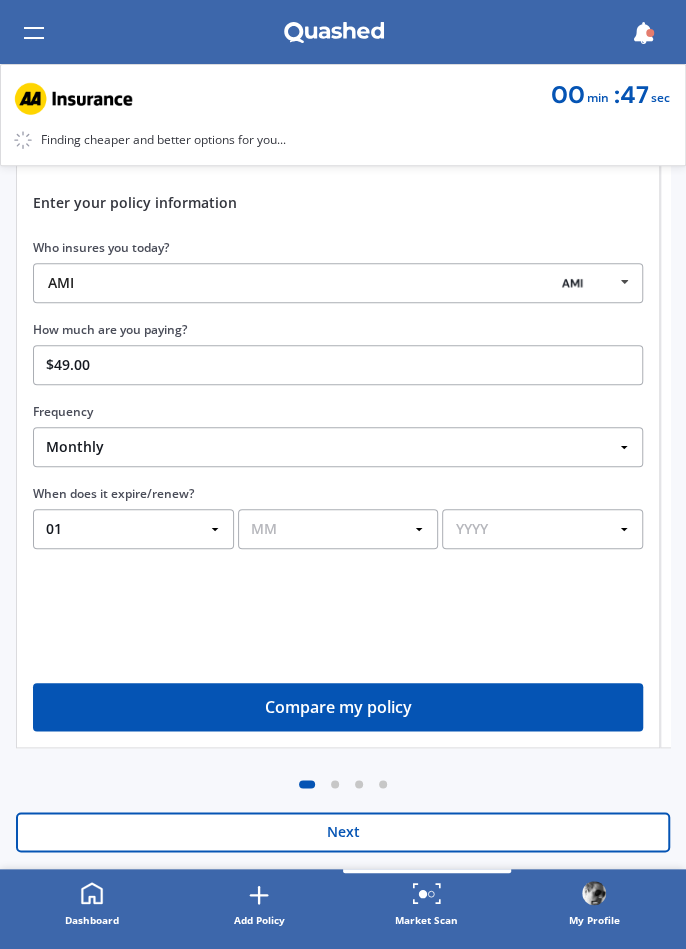 select on "09" 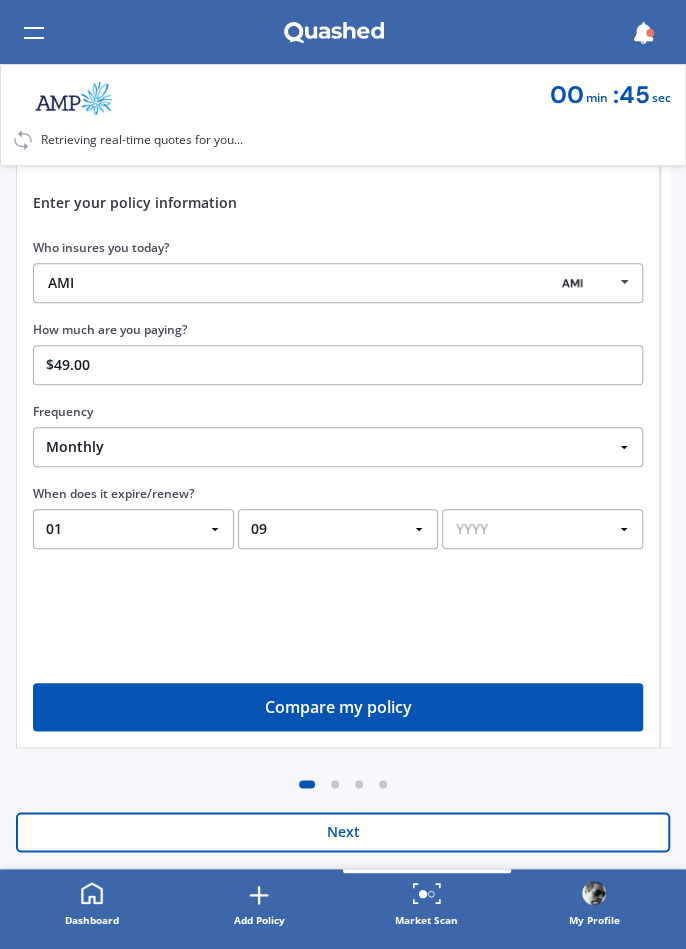 click on "YYYY 2026 2025 2024" at bounding box center (542, 529) 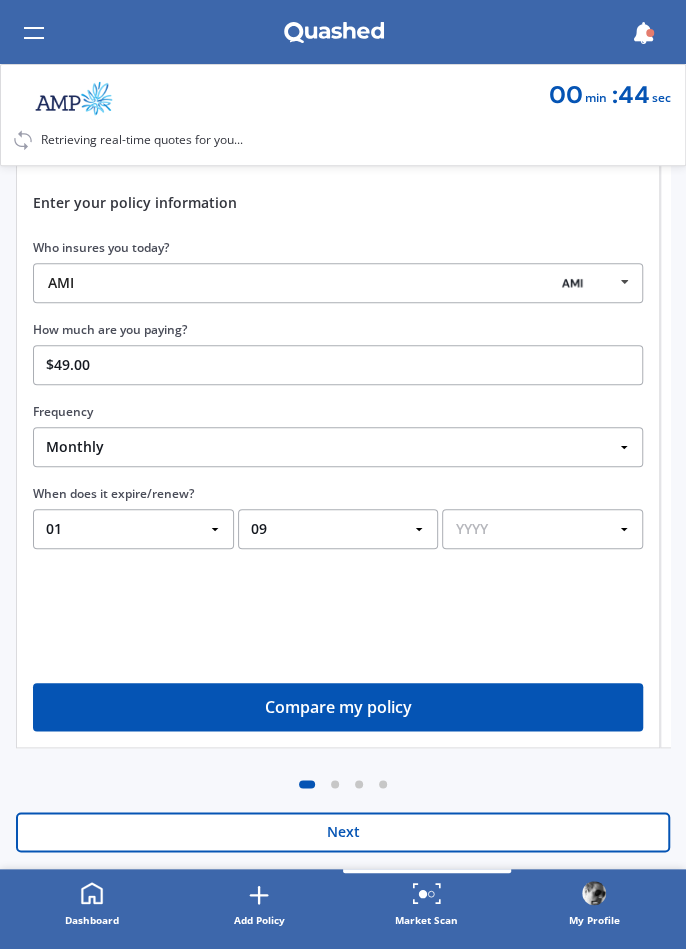select on "2025" 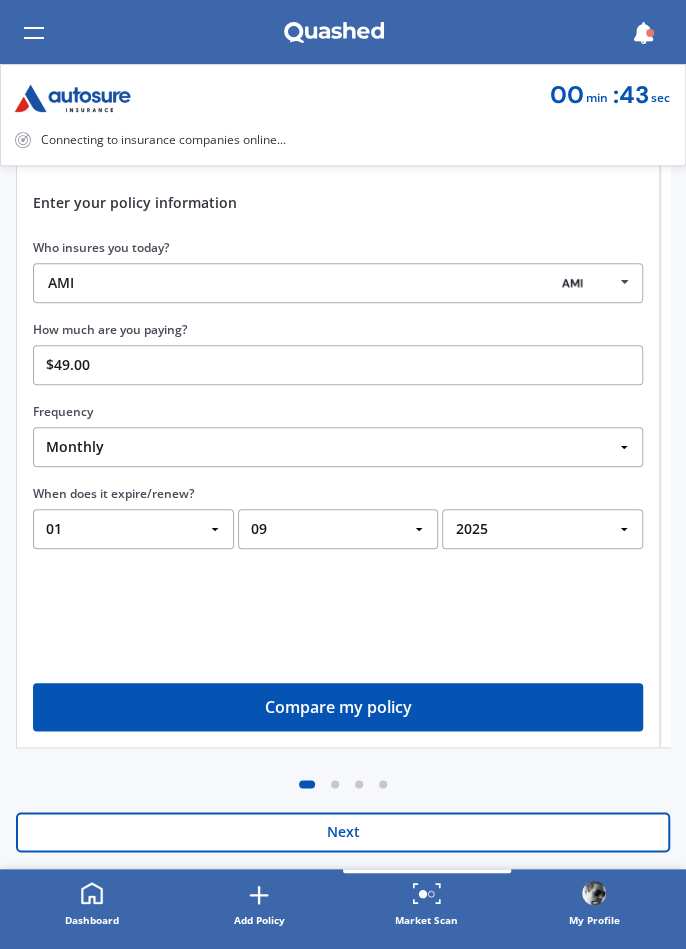 click on "Compare my policy" at bounding box center (338, 707) 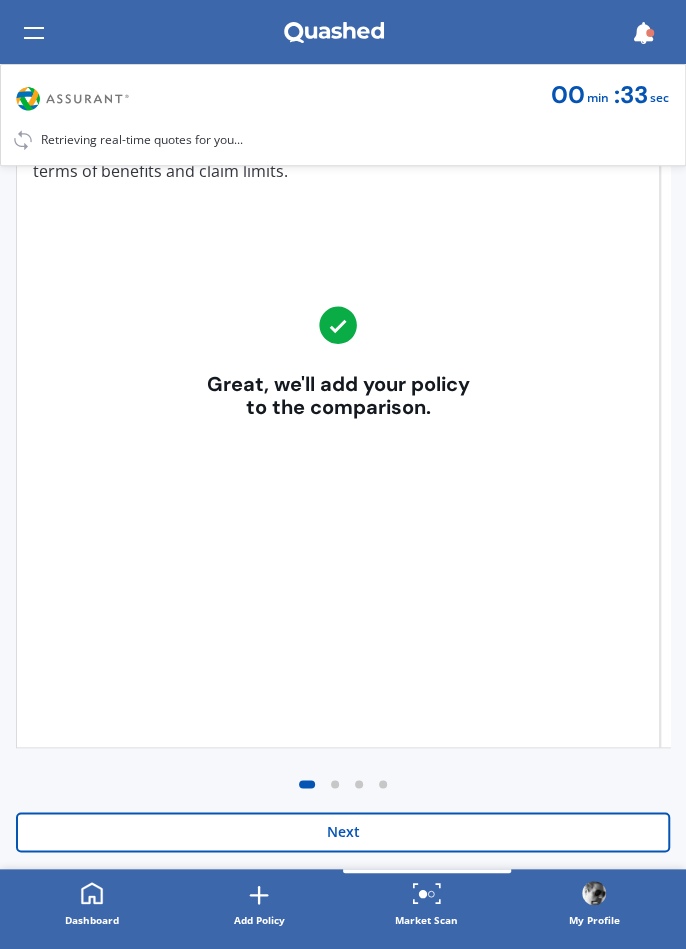 click on "Next" at bounding box center (343, 832) 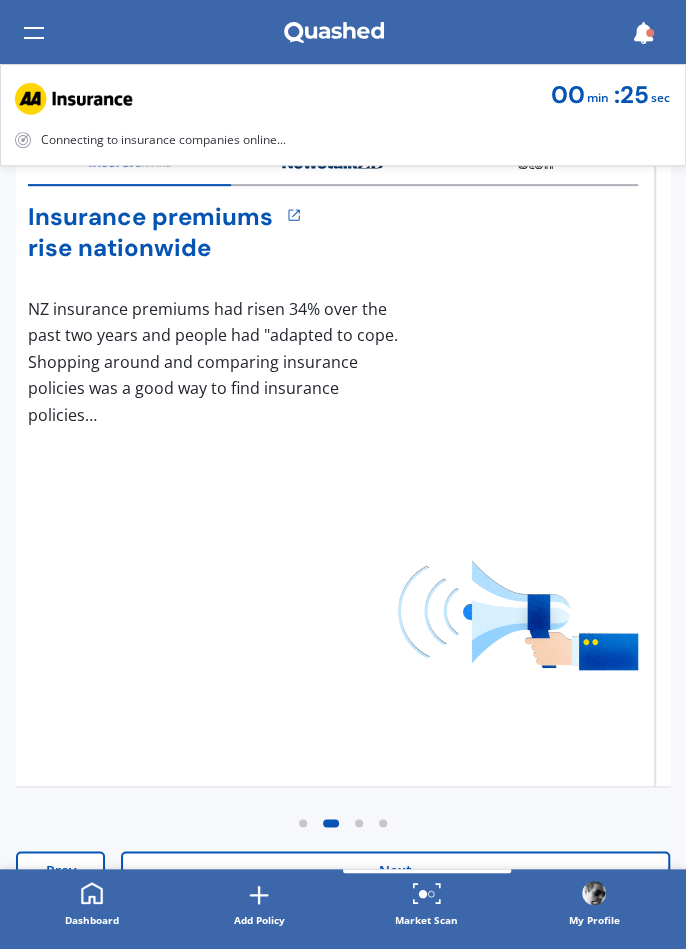 scroll, scrollTop: 282, scrollLeft: 0, axis: vertical 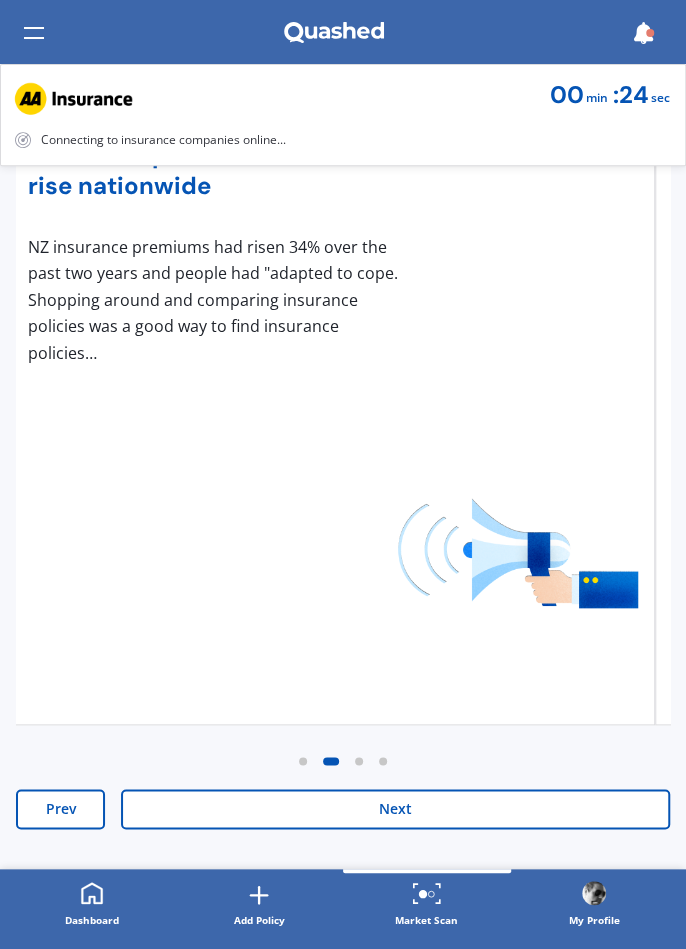 click on "Next" at bounding box center (395, 809) 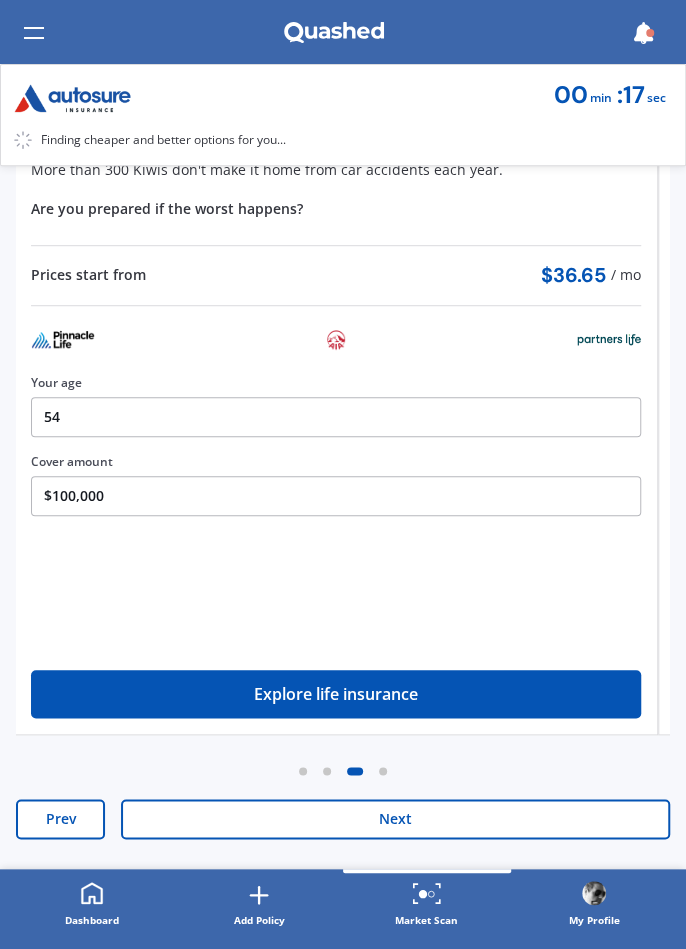scroll, scrollTop: 274, scrollLeft: 0, axis: vertical 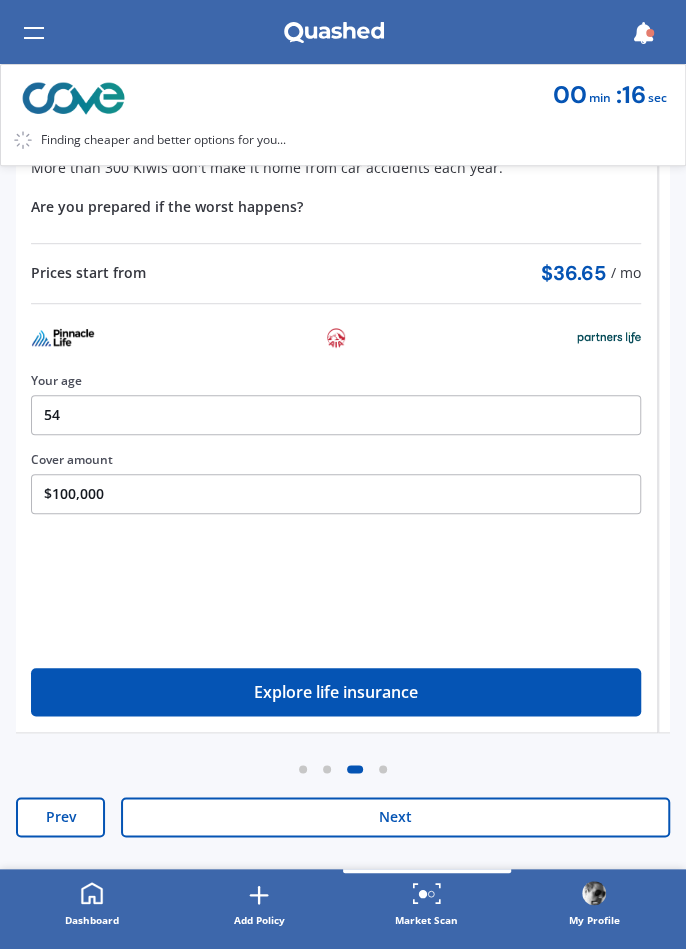 click on "Next" at bounding box center [395, 817] 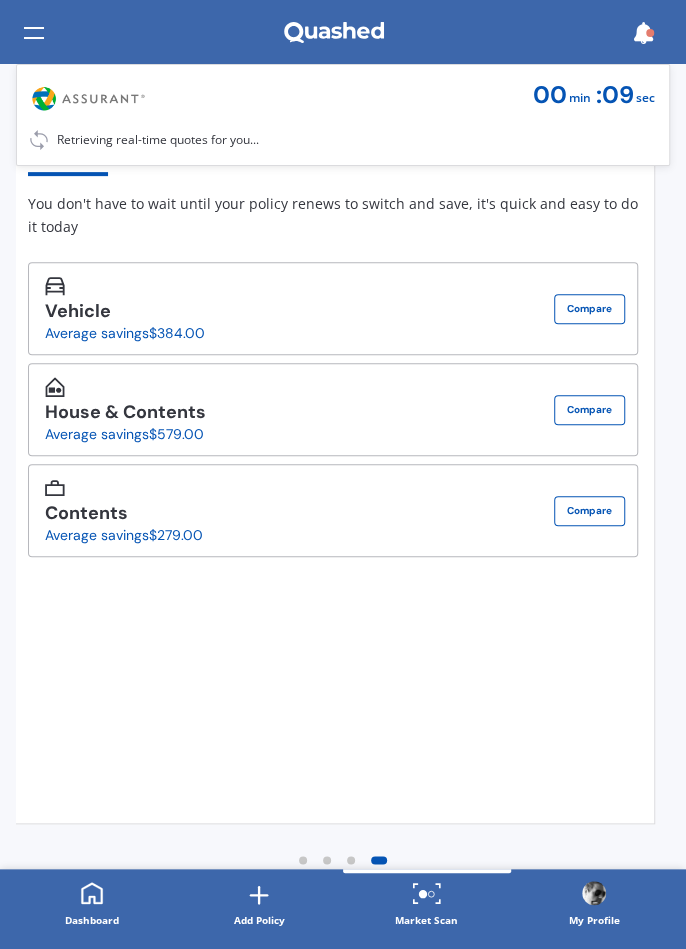 scroll, scrollTop: 0, scrollLeft: 0, axis: both 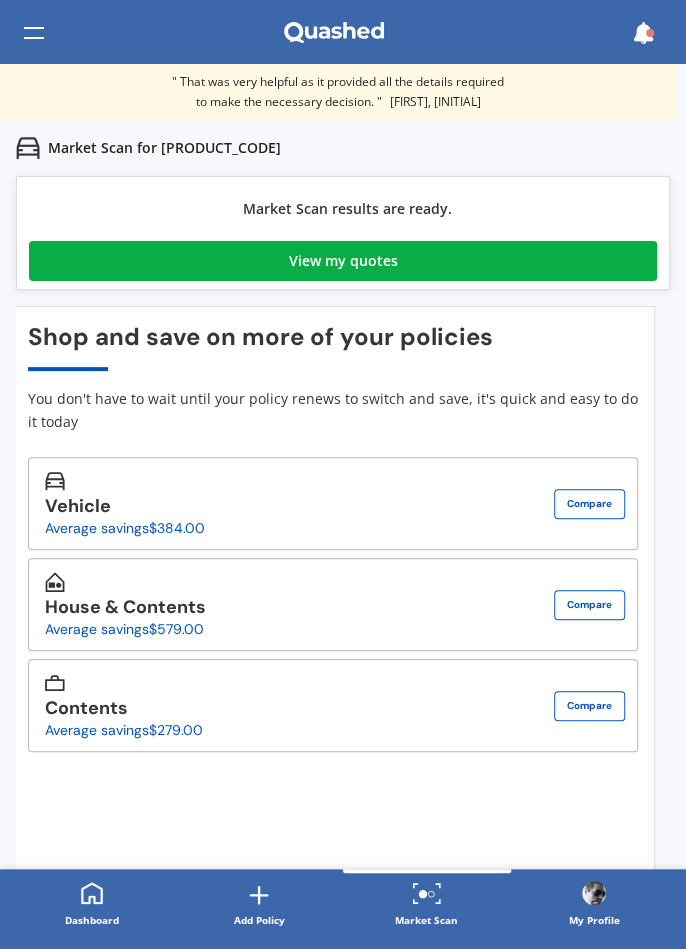 click on "View my quotes" at bounding box center [343, 261] 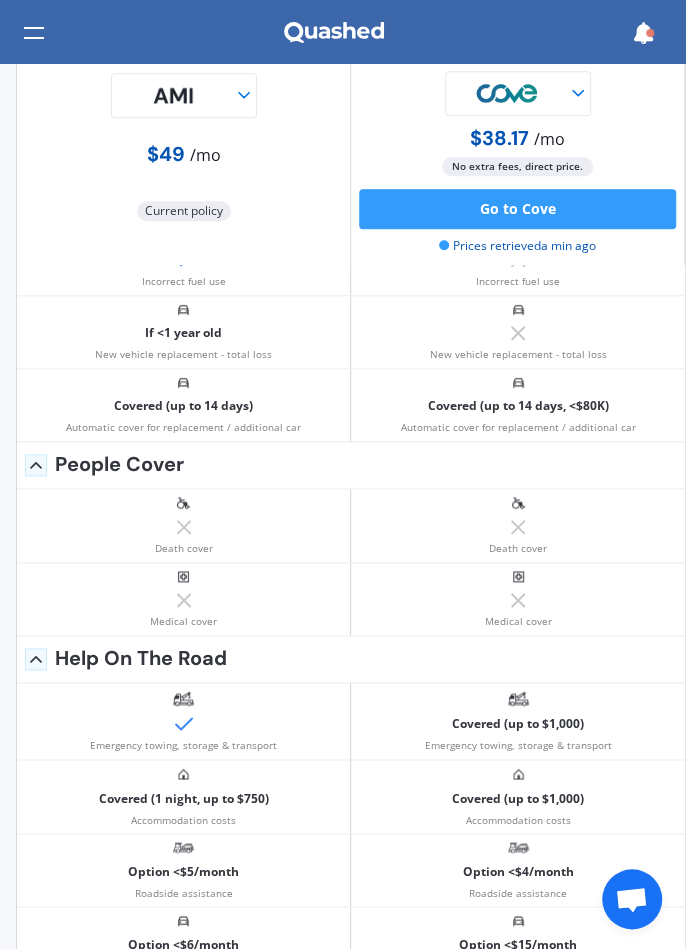scroll, scrollTop: 0, scrollLeft: 0, axis: both 